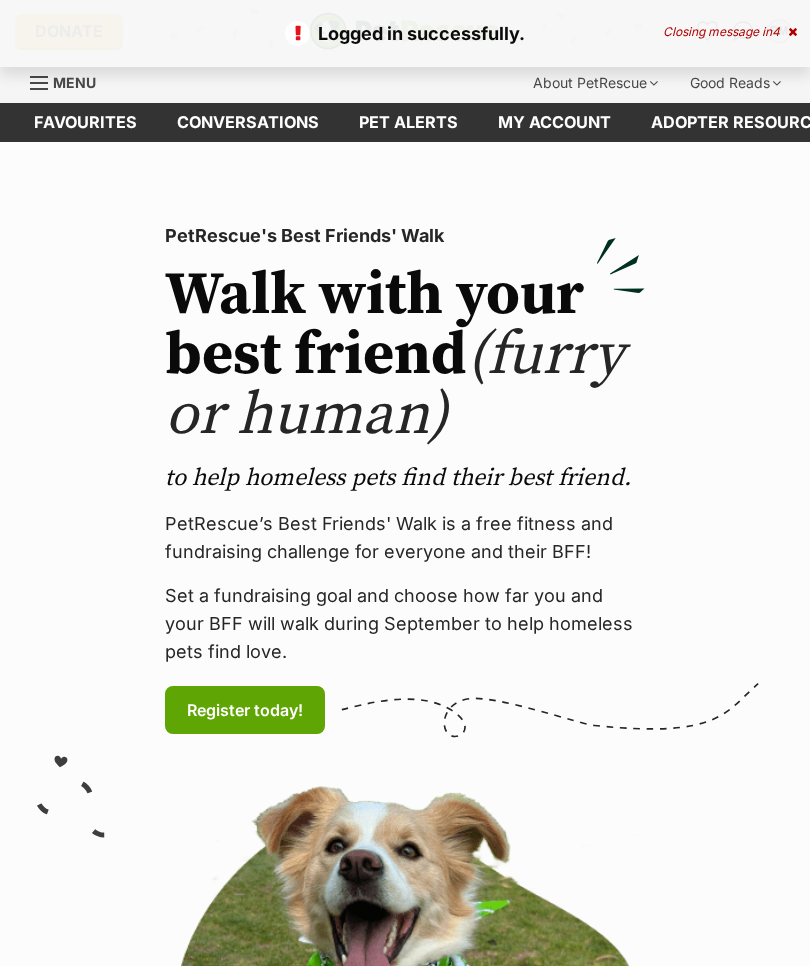 scroll, scrollTop: 0, scrollLeft: 0, axis: both 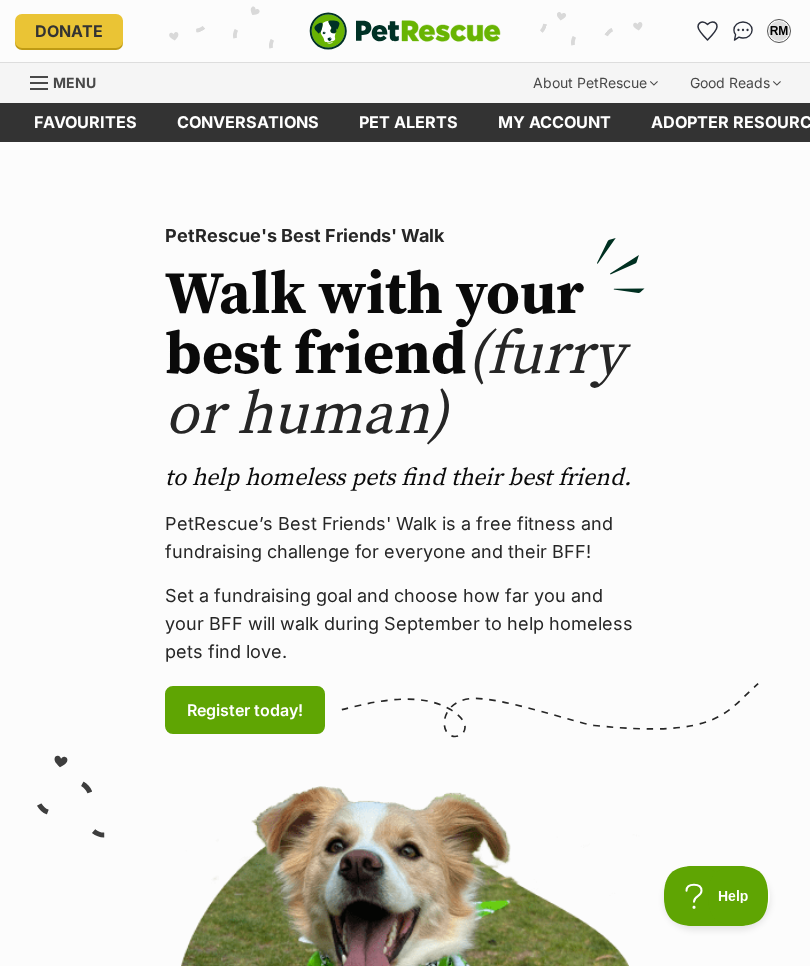 click at bounding box center [39, 83] 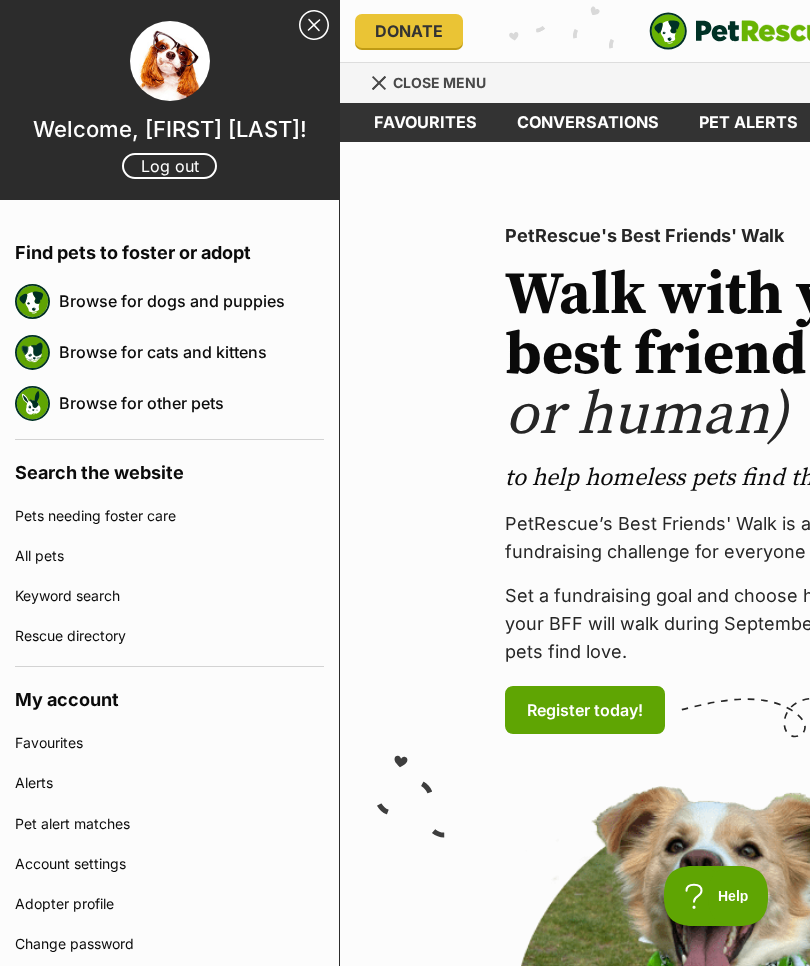 click on "Browse for dogs and puppies" at bounding box center (191, 301) 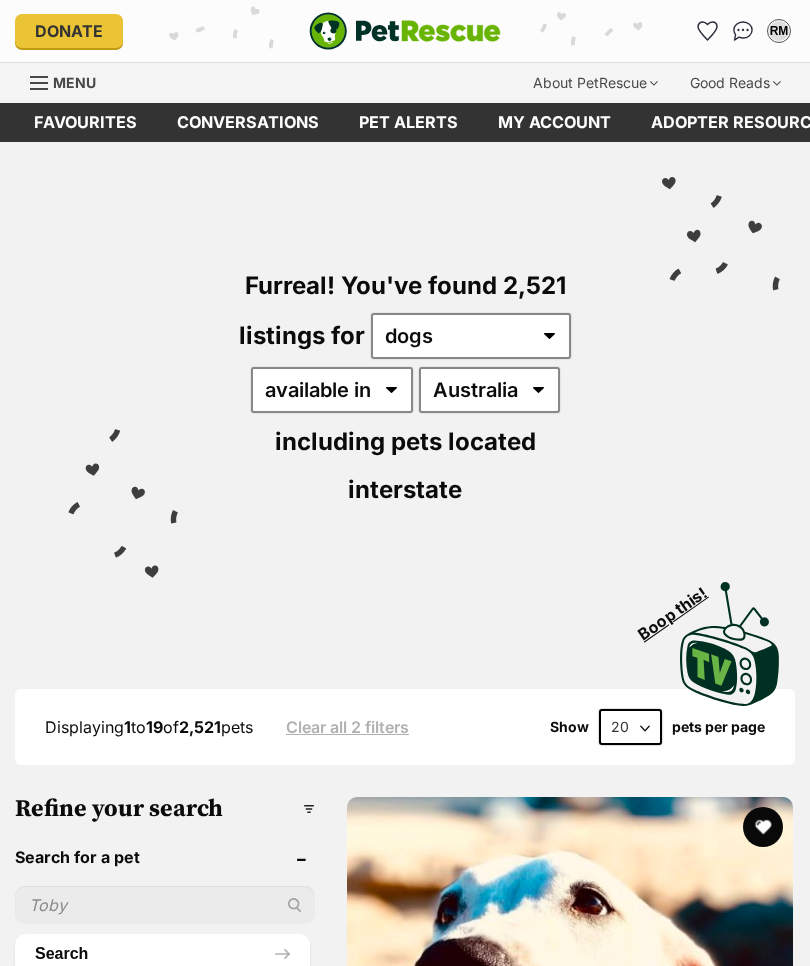 scroll, scrollTop: 0, scrollLeft: 0, axis: both 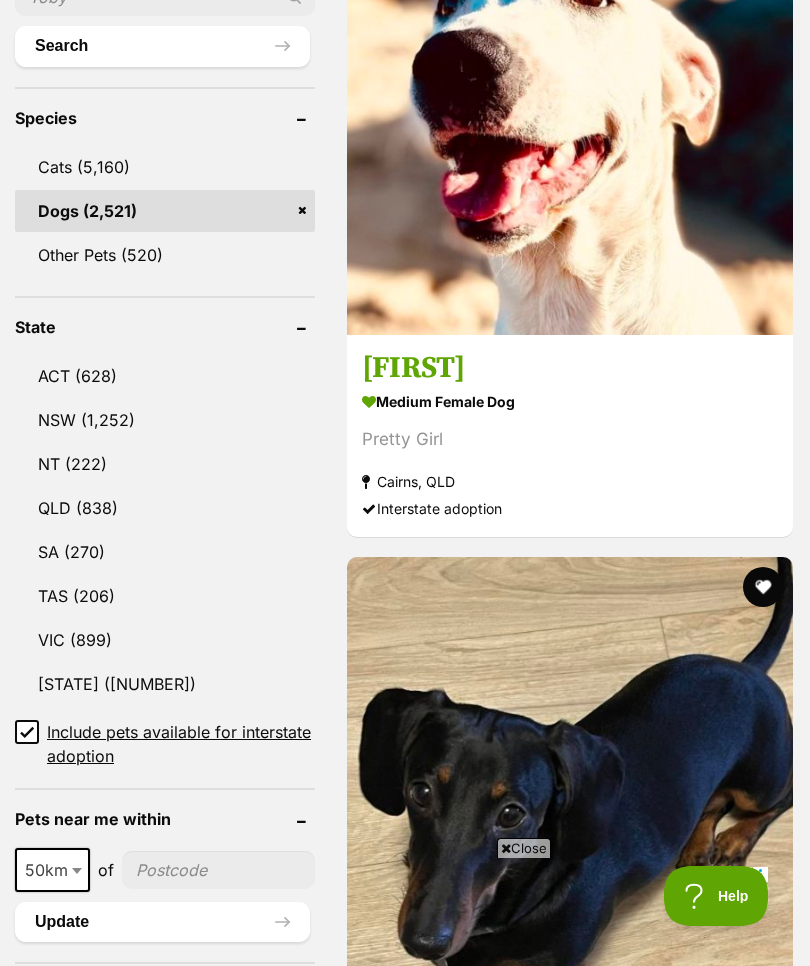 click on "VIC (899)" at bounding box center [165, 640] 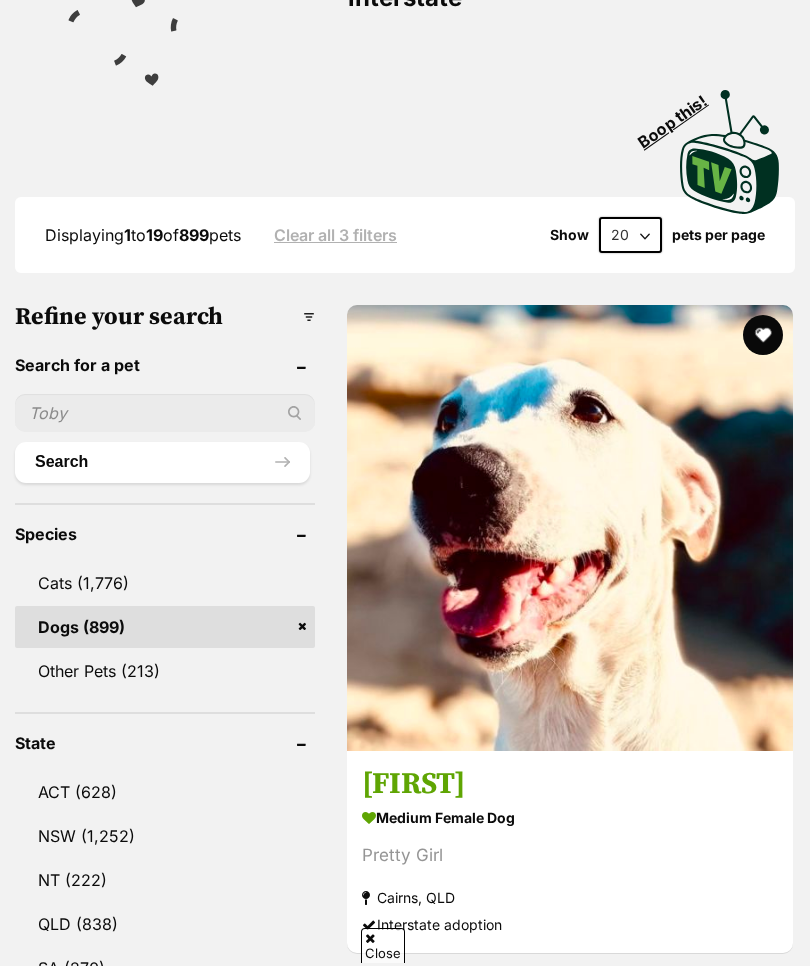 scroll, scrollTop: 0, scrollLeft: 0, axis: both 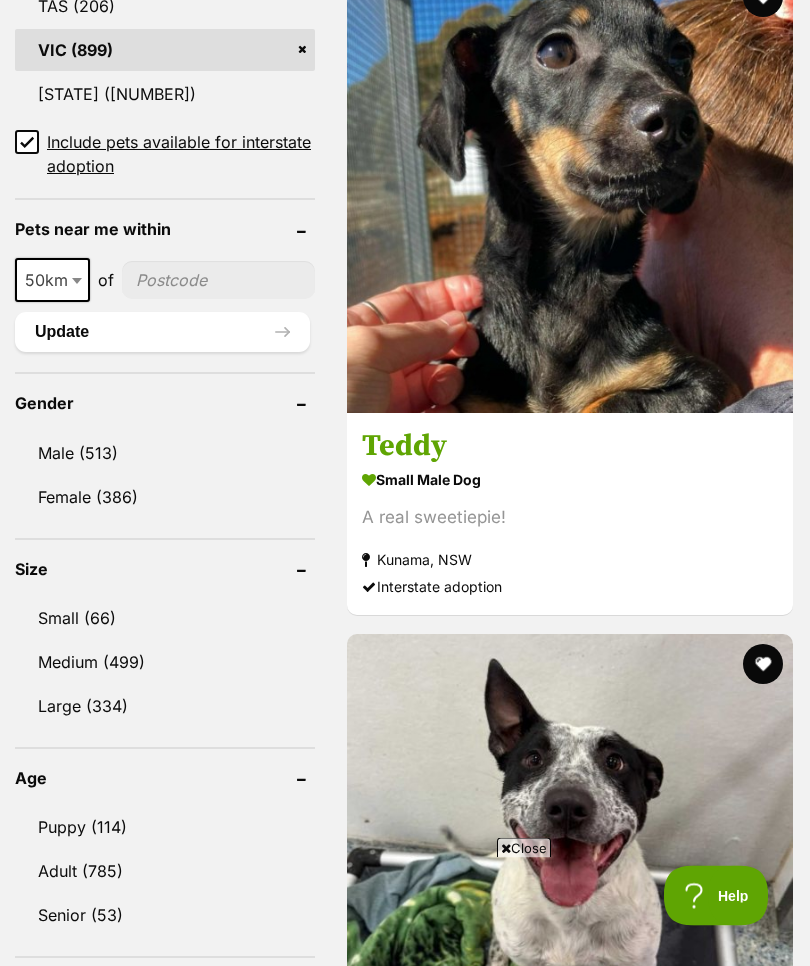 click on "Small (66)" at bounding box center (165, 619) 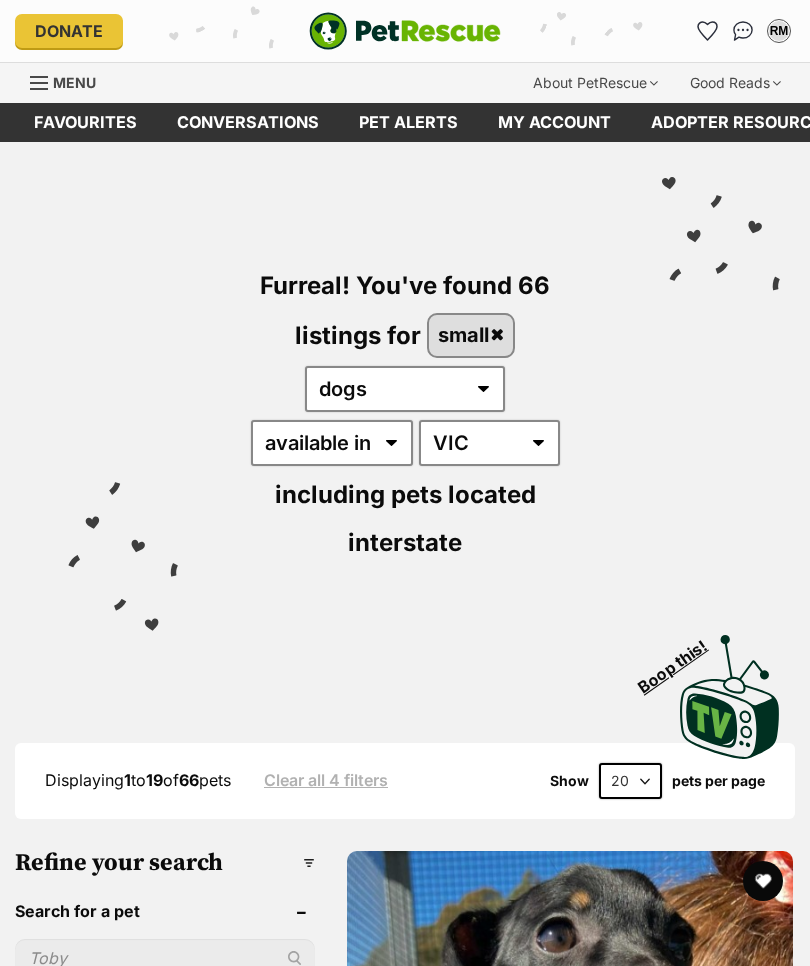 scroll, scrollTop: 638, scrollLeft: 0, axis: vertical 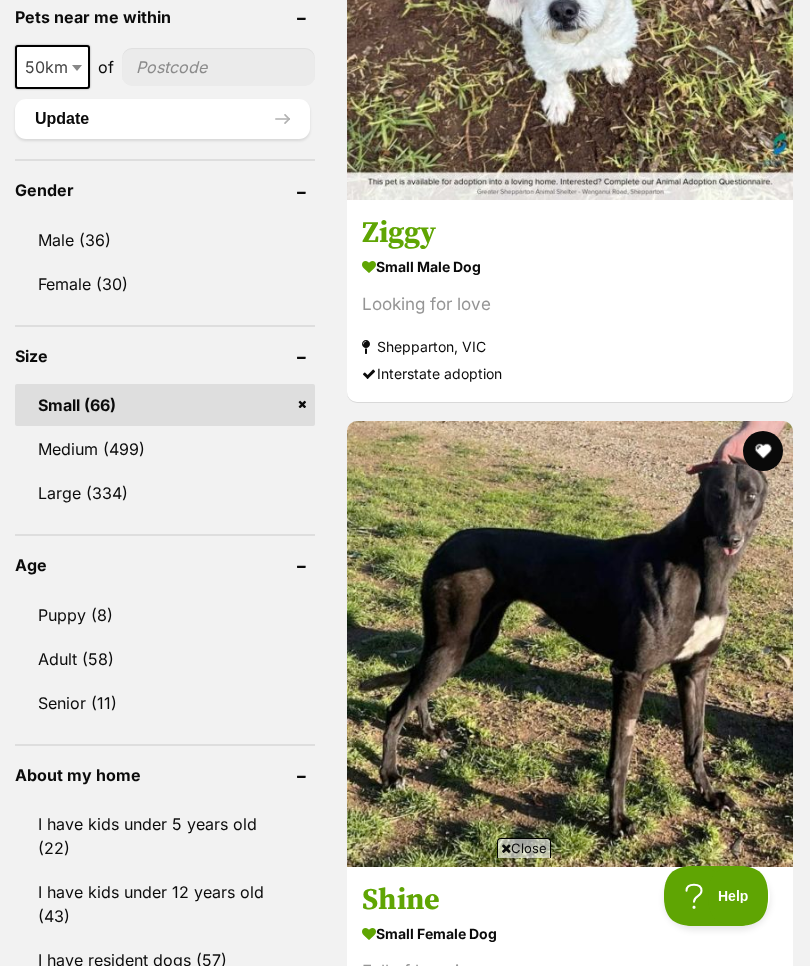 click on "Puppy (8)" at bounding box center (165, 615) 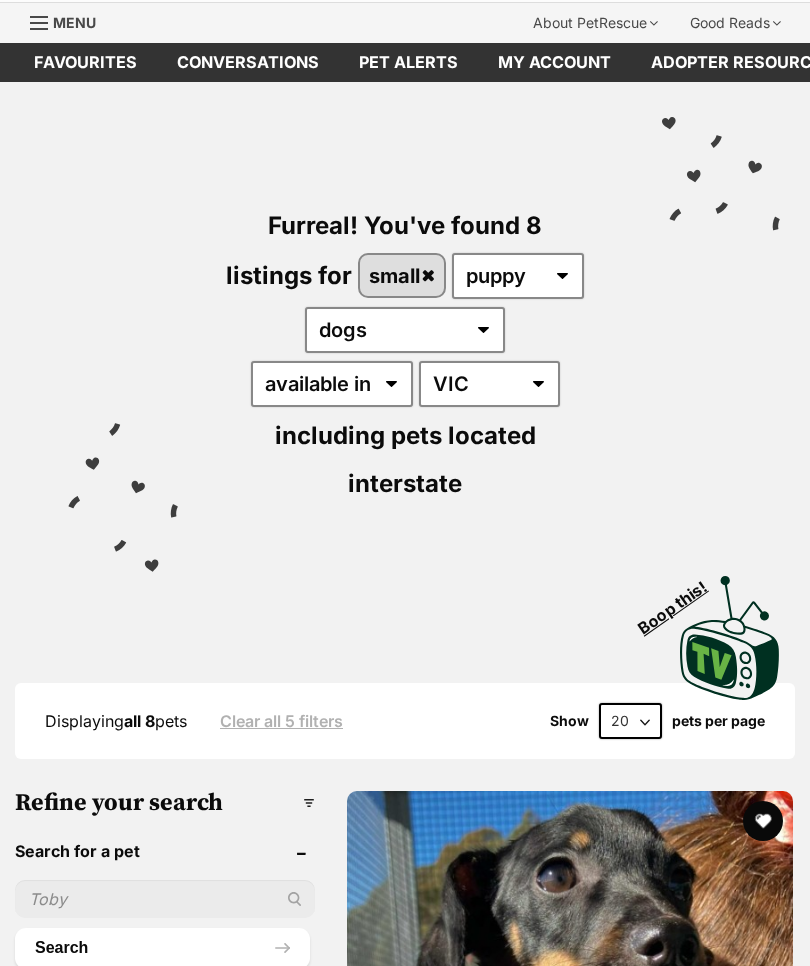 scroll, scrollTop: 274, scrollLeft: 0, axis: vertical 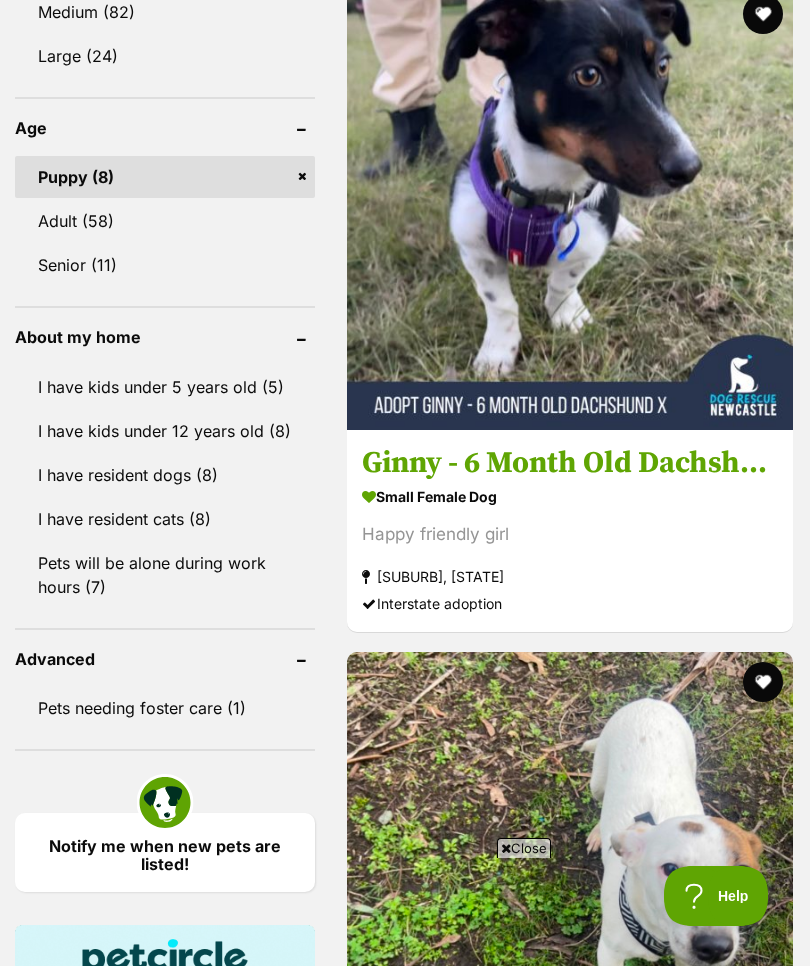 click on "Displaying  all 8  pets
Clear all 5 filters
Show 20 40 60 pets per page
Visit PetRescue TV (external site)
Boop this!
Refine your search
Search for a pet
Search
Species
Cats (69)
Dogs (66)
Other Pets (6)
State
ACT (9)
NSW (19)
NT (3)
QLD (13)
SA (4)
TAS (3)
VIC (8)
WA (12)
Include pets available for interstate adoption
Pets near me within
10km
25km
50km
100km
250km
50km
of
Update
Gender
Male (3)
Female (5)
Size
Small (8)
Medium (82)
Large (24)
Age
Puppy (8)
Adult (58)
Senior (11)
About my home
I have kids under 5 years old (5)
I have kids under 12 years old (8)" at bounding box center [405, 1432] 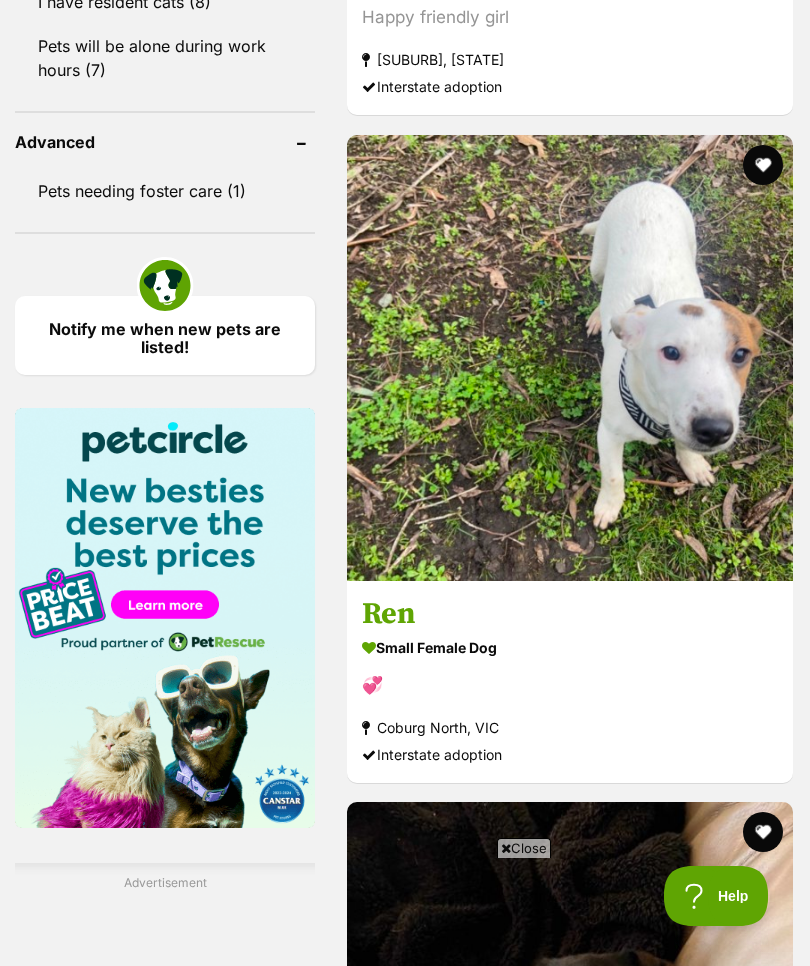 scroll, scrollTop: 0, scrollLeft: 0, axis: both 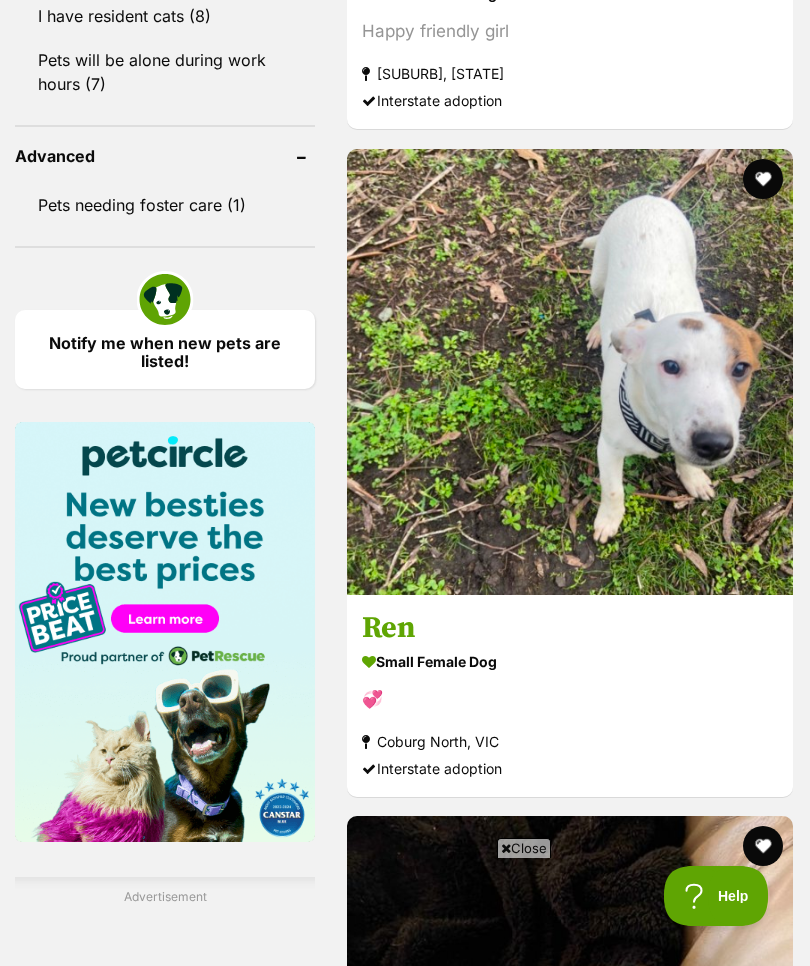 click at bounding box center (570, 372) 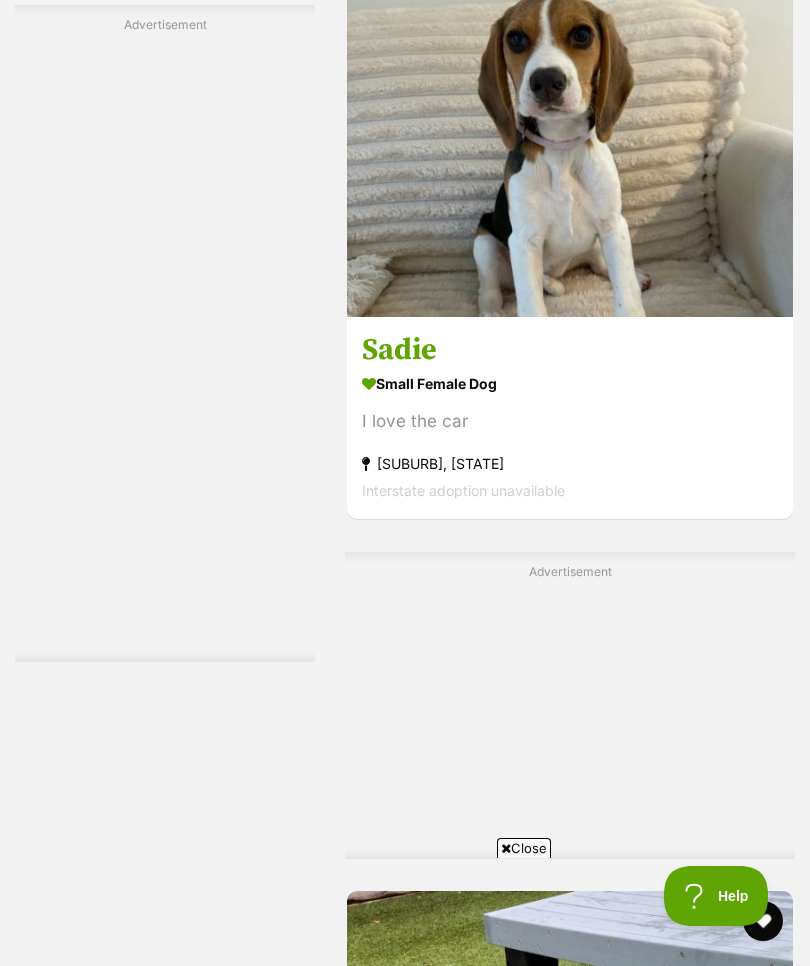 scroll, scrollTop: 4315, scrollLeft: 0, axis: vertical 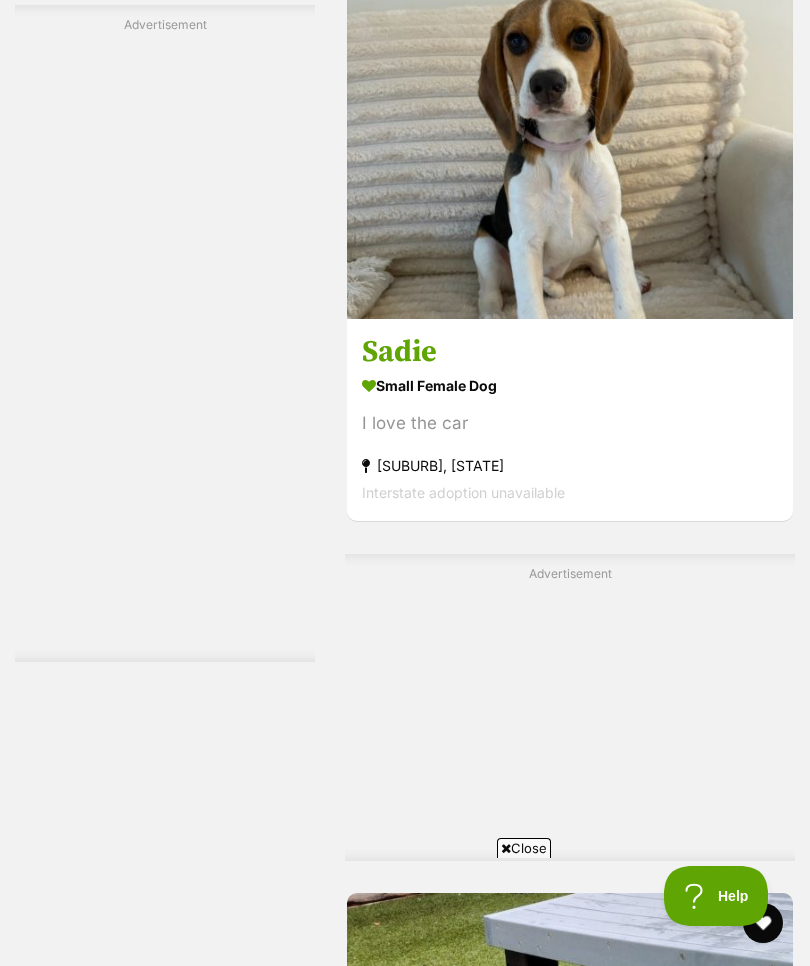 click at bounding box center (570, 313) 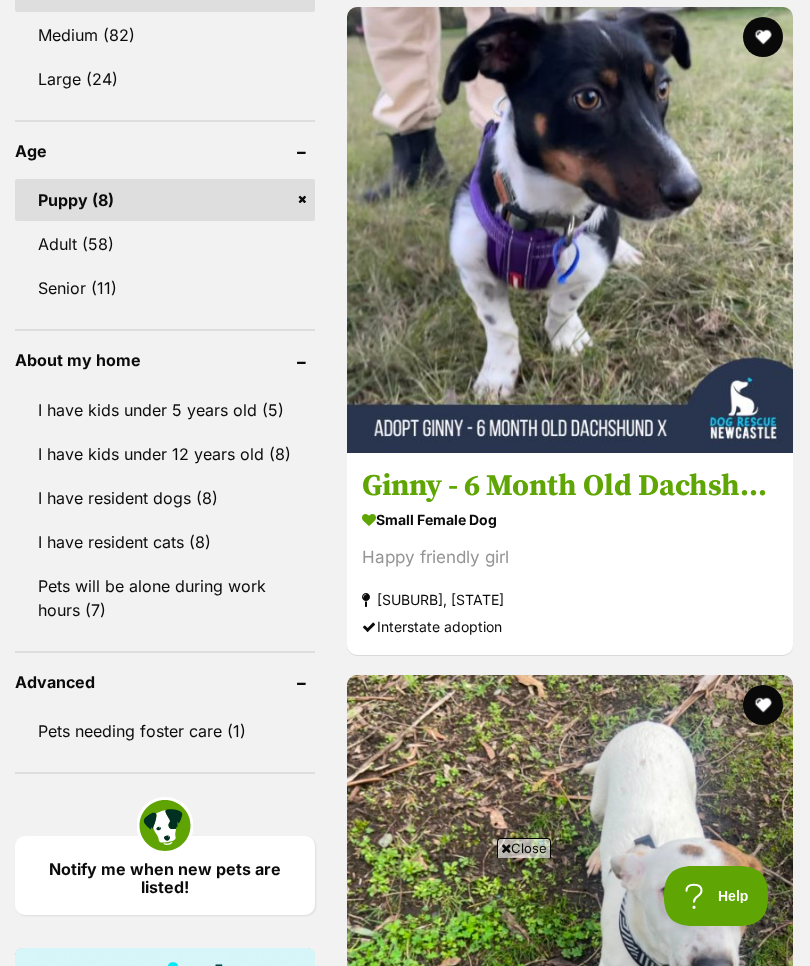 scroll, scrollTop: 0, scrollLeft: 0, axis: both 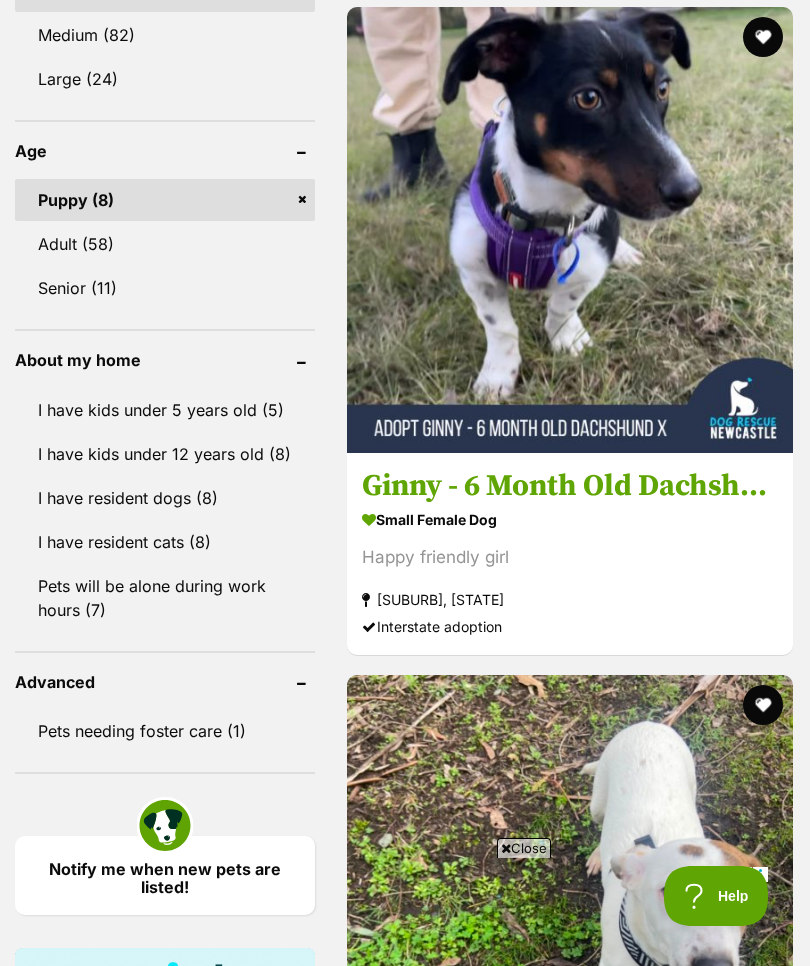 click on "Ginny - 6 Month Old Dachshund X Border Collie" at bounding box center [570, 487] 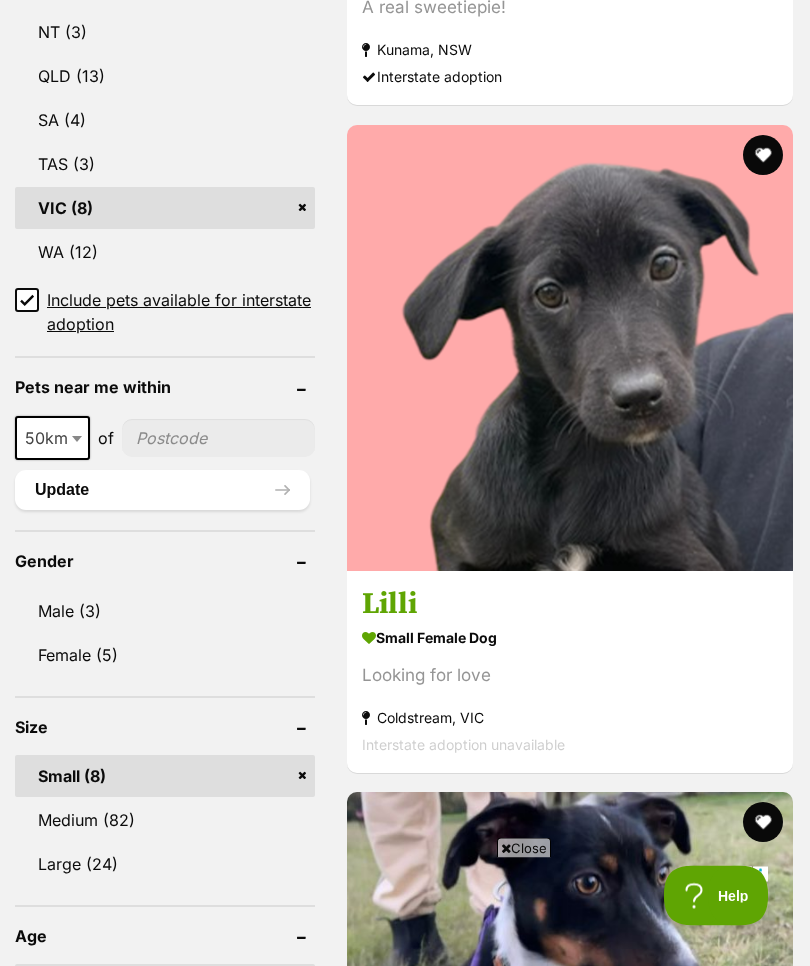 scroll, scrollTop: 1394, scrollLeft: 0, axis: vertical 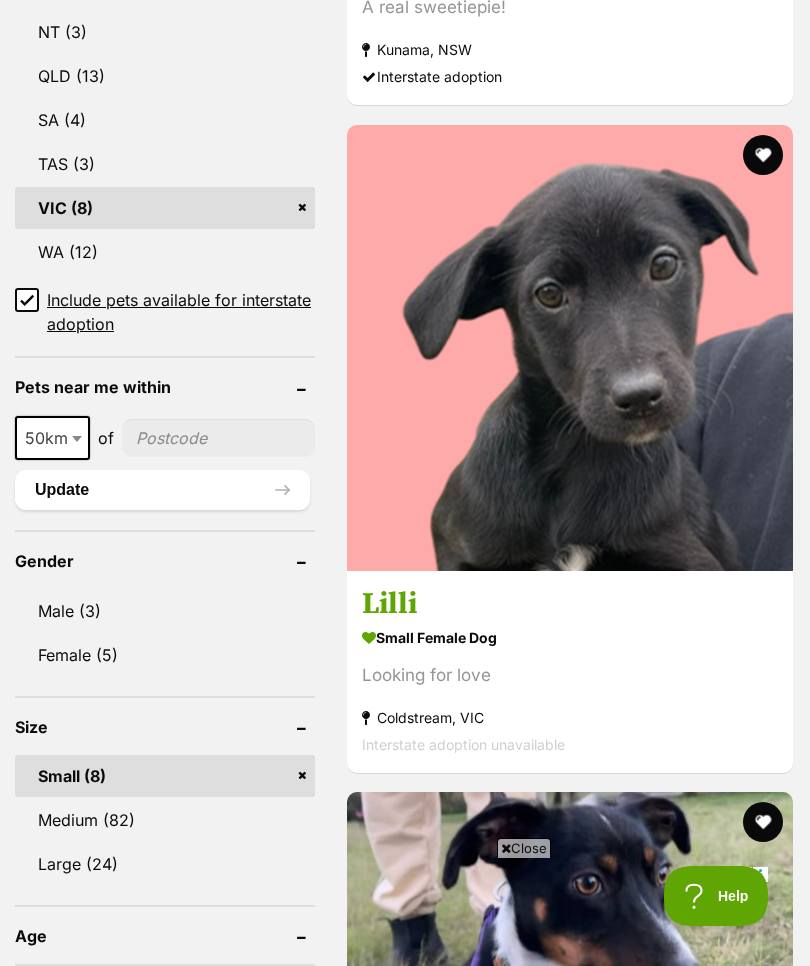 click at bounding box center (570, 348) 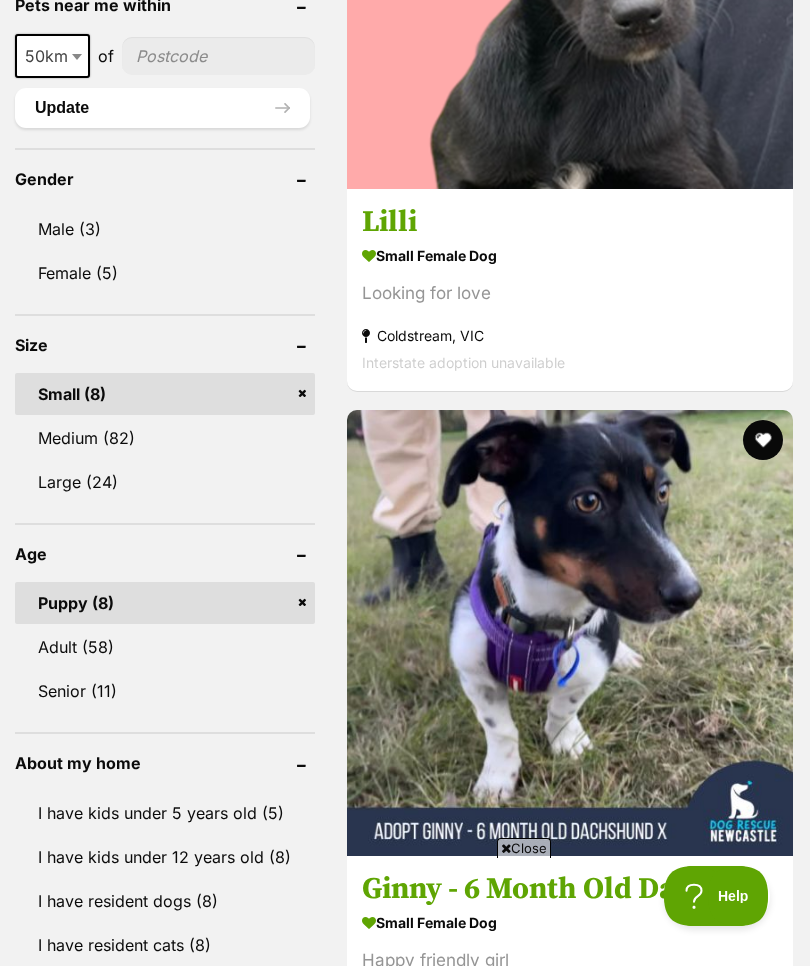 scroll, scrollTop: 1773, scrollLeft: 0, axis: vertical 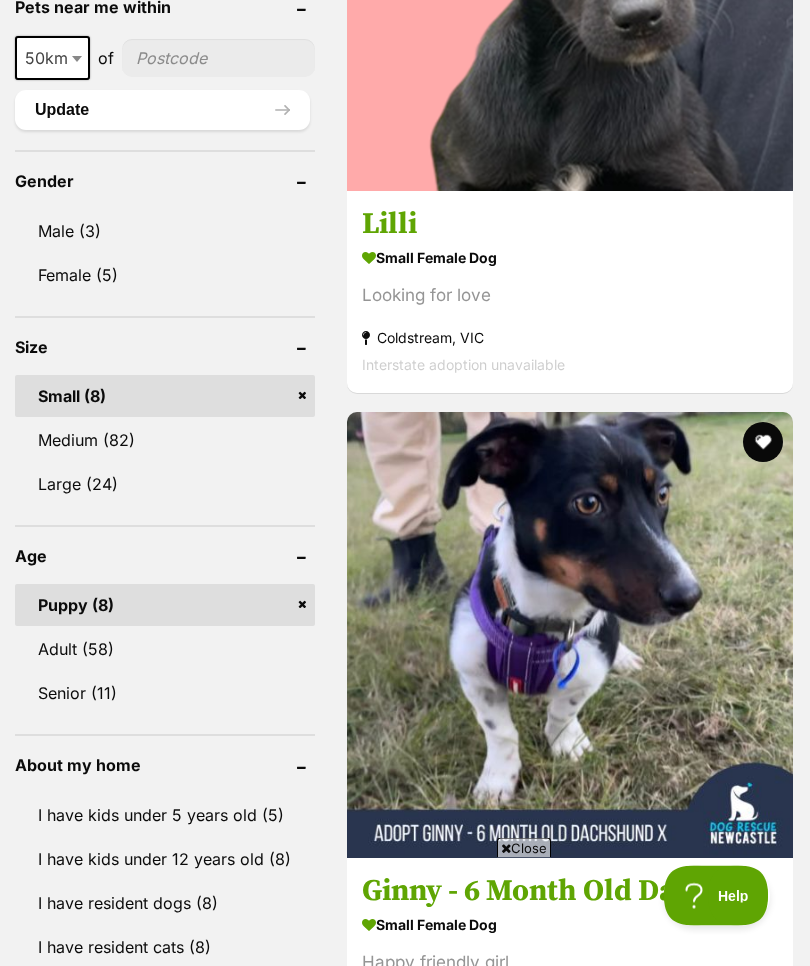 click on "Adult (58)" at bounding box center (165, 650) 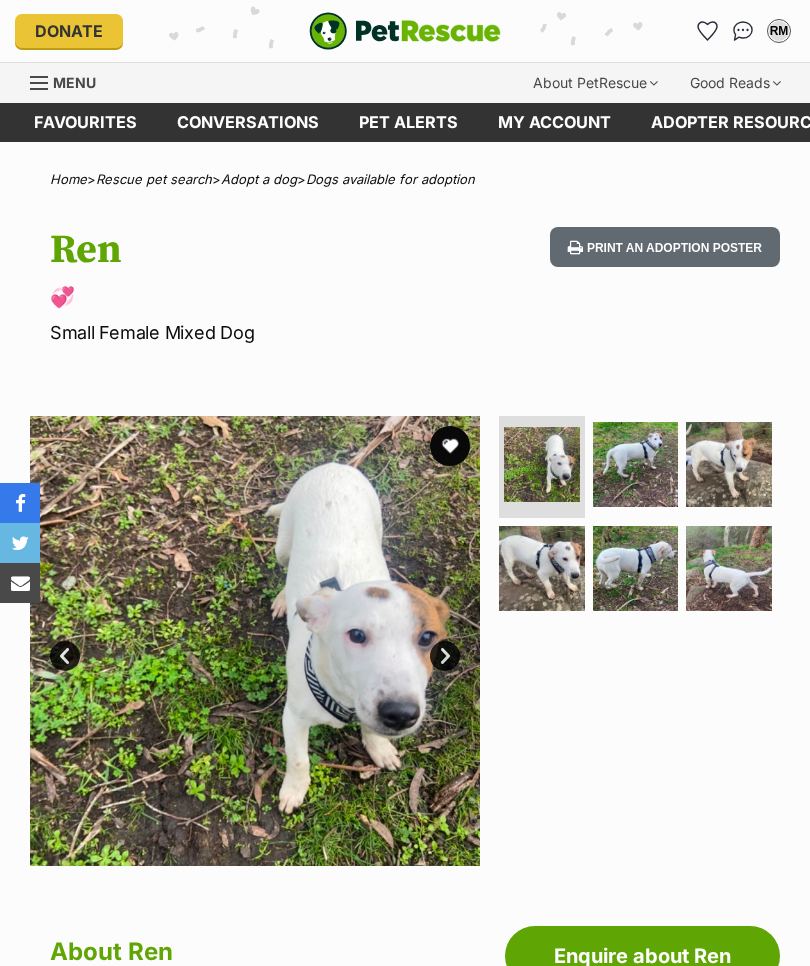 scroll, scrollTop: 0, scrollLeft: 0, axis: both 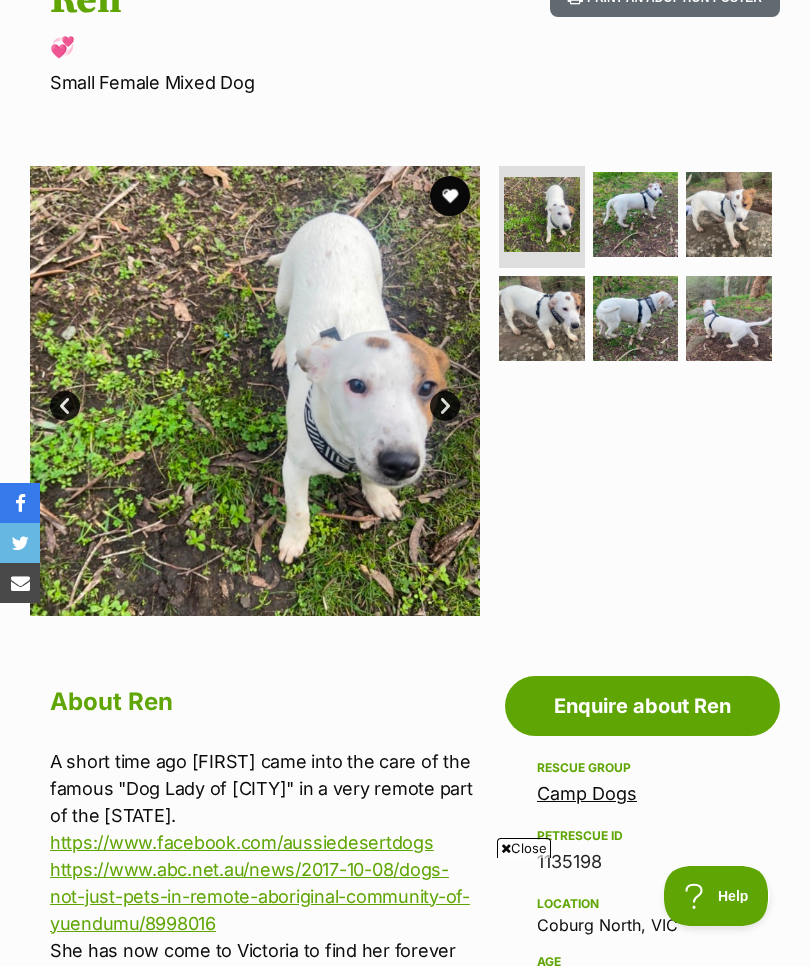 click at bounding box center [636, 215] 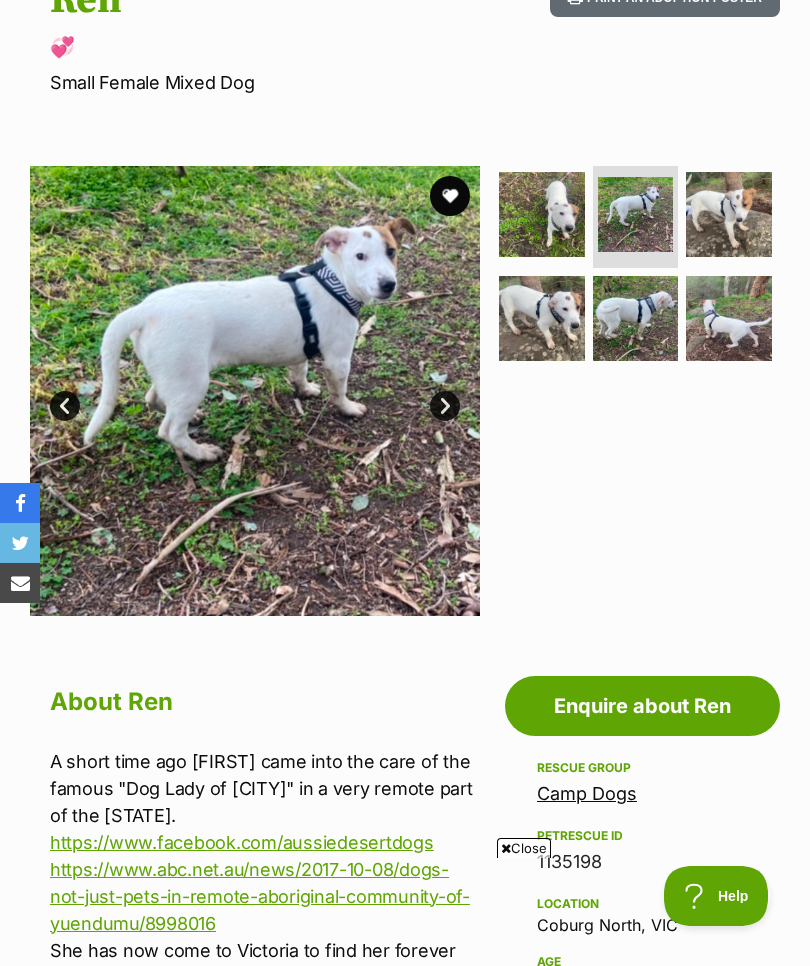click at bounding box center (729, 215) 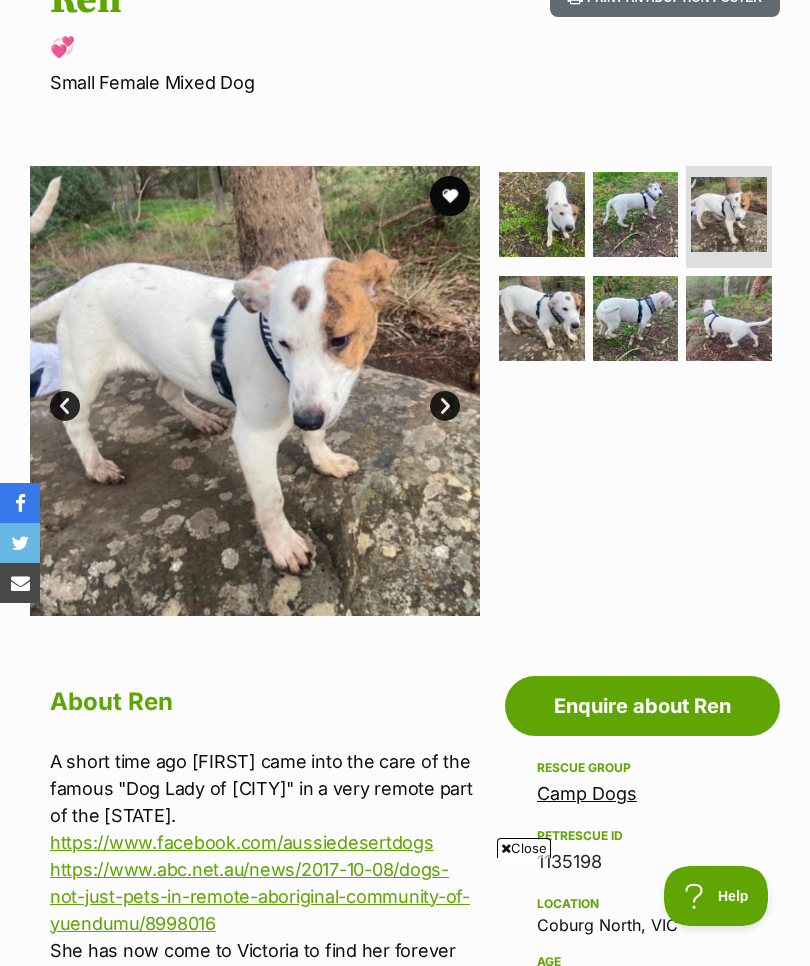 scroll, scrollTop: 0, scrollLeft: 0, axis: both 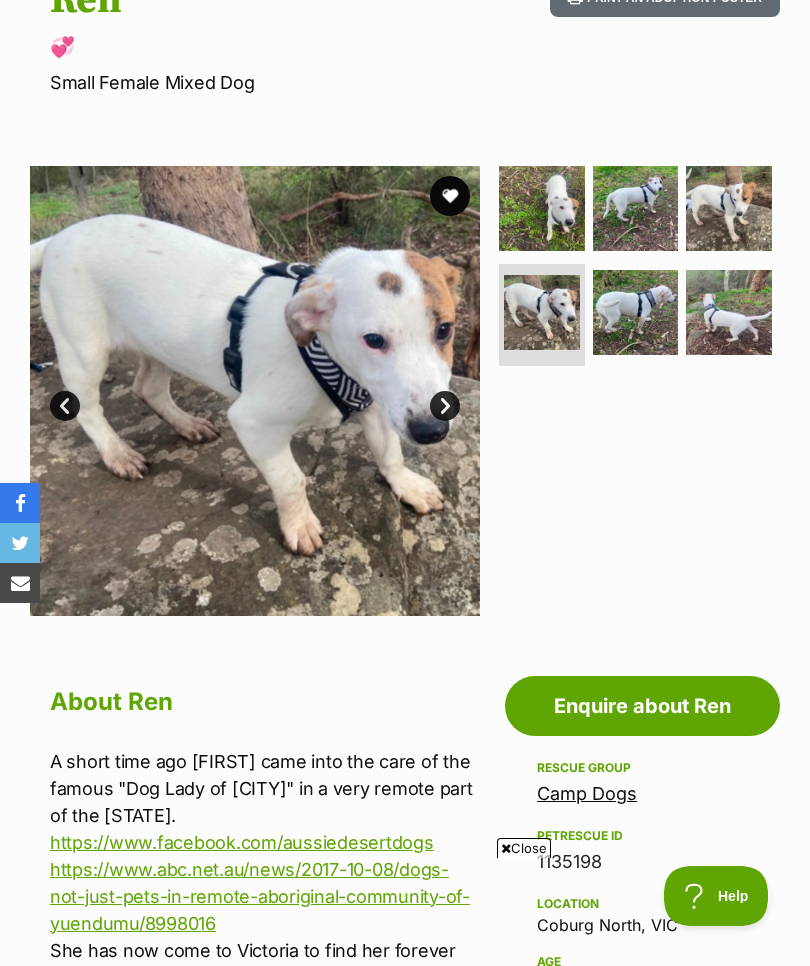click at bounding box center (636, 313) 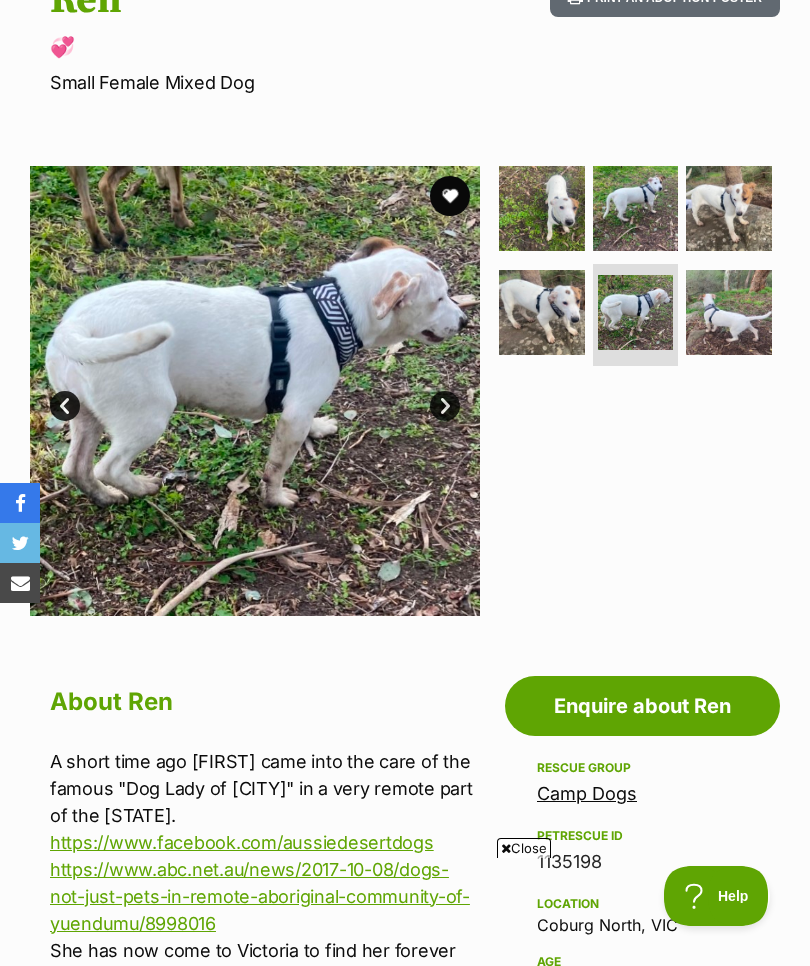 click at bounding box center (729, 313) 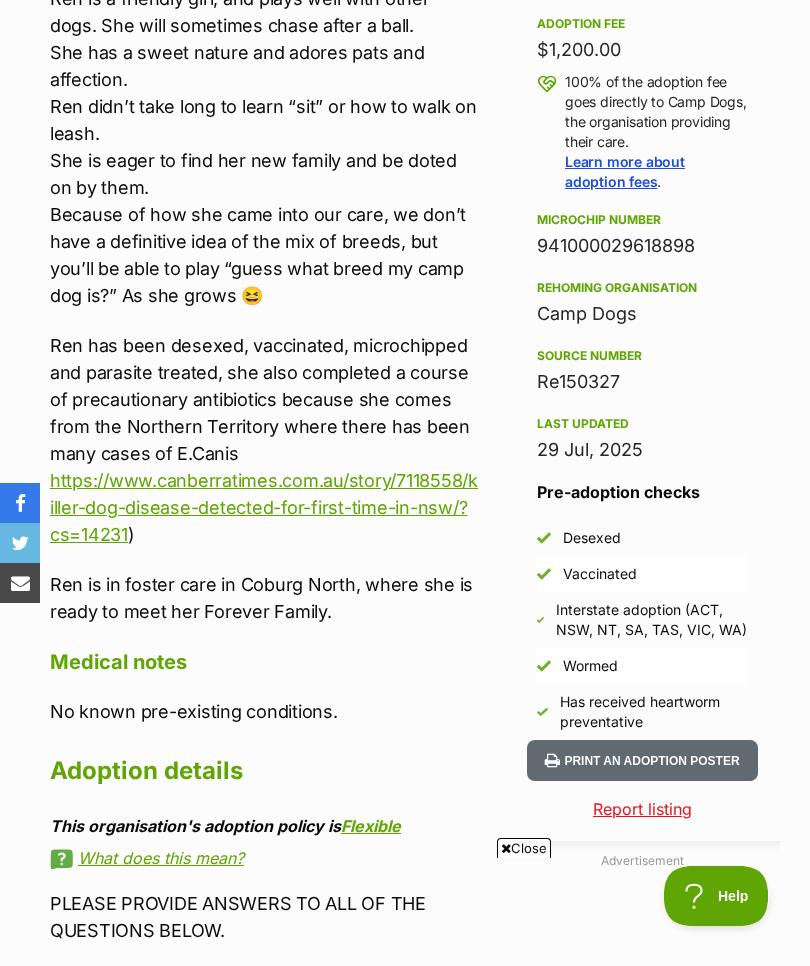 scroll, scrollTop: 1348, scrollLeft: 0, axis: vertical 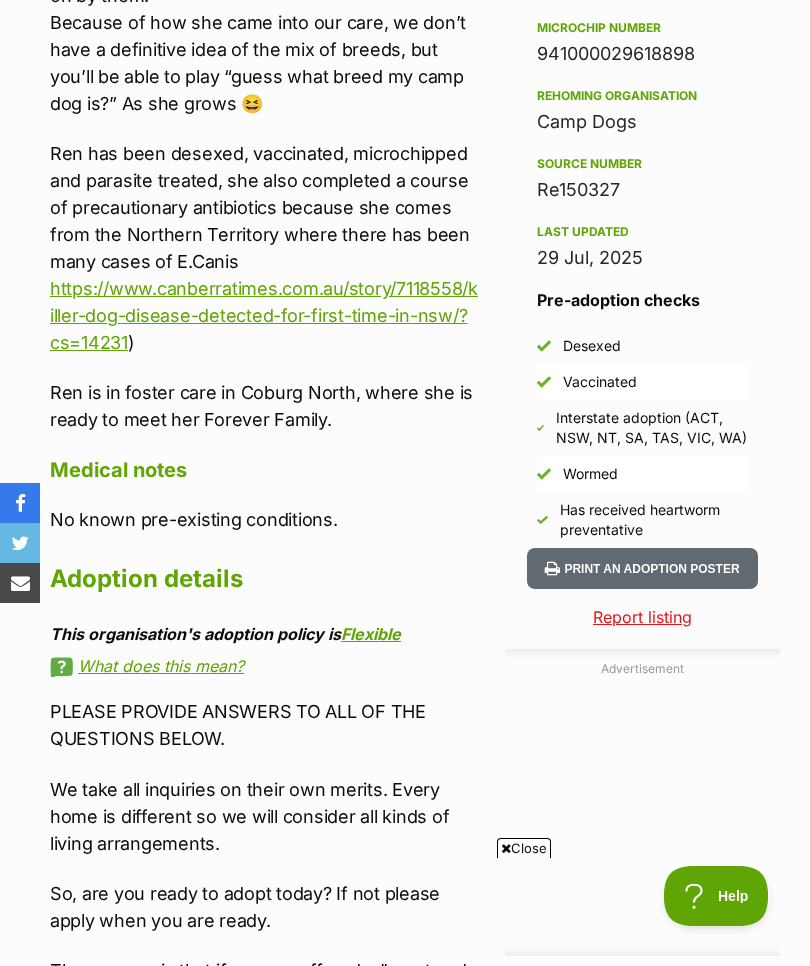 click on "Print an adoption poster" at bounding box center [642, 568] 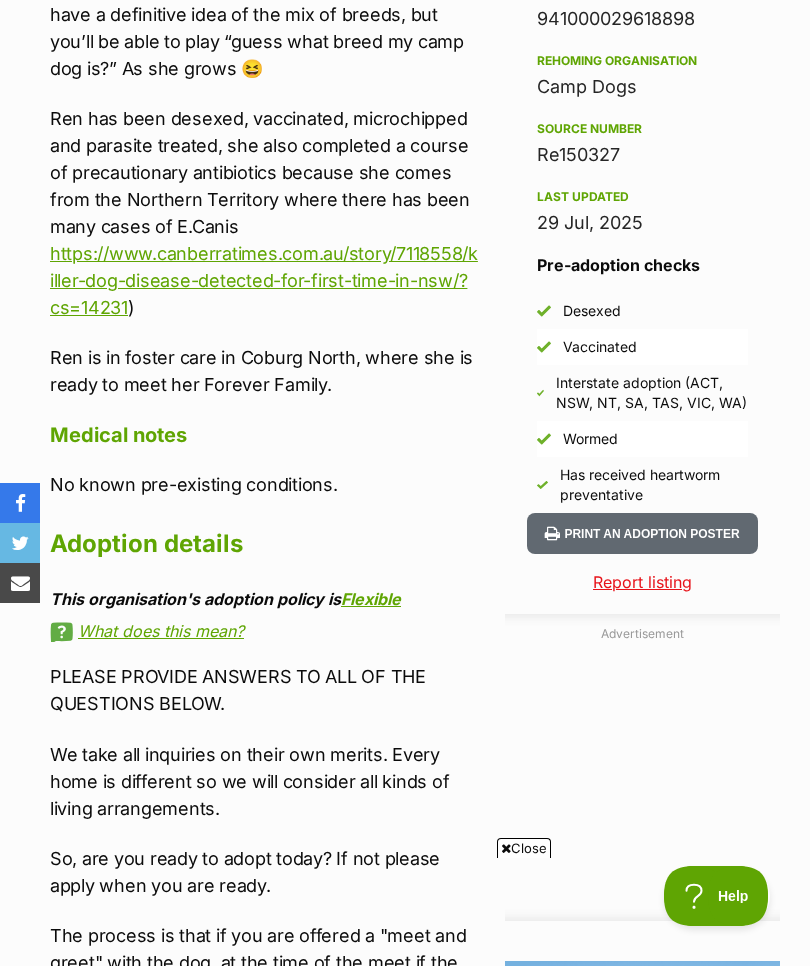 scroll, scrollTop: 0, scrollLeft: 0, axis: both 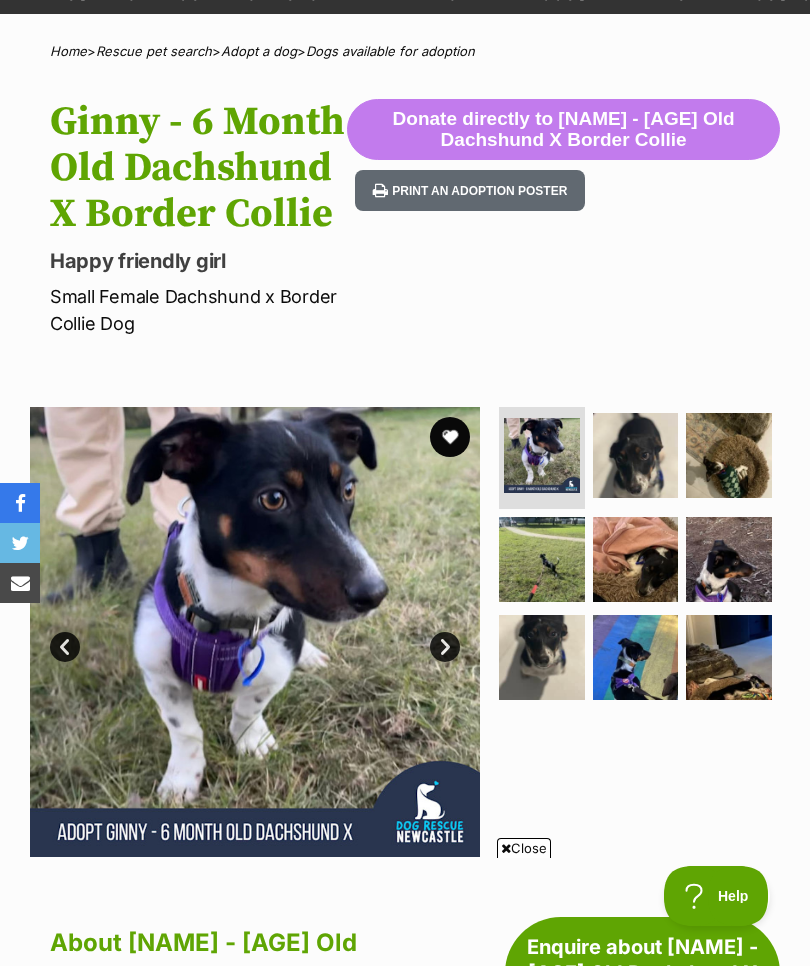 click at bounding box center (636, 456) 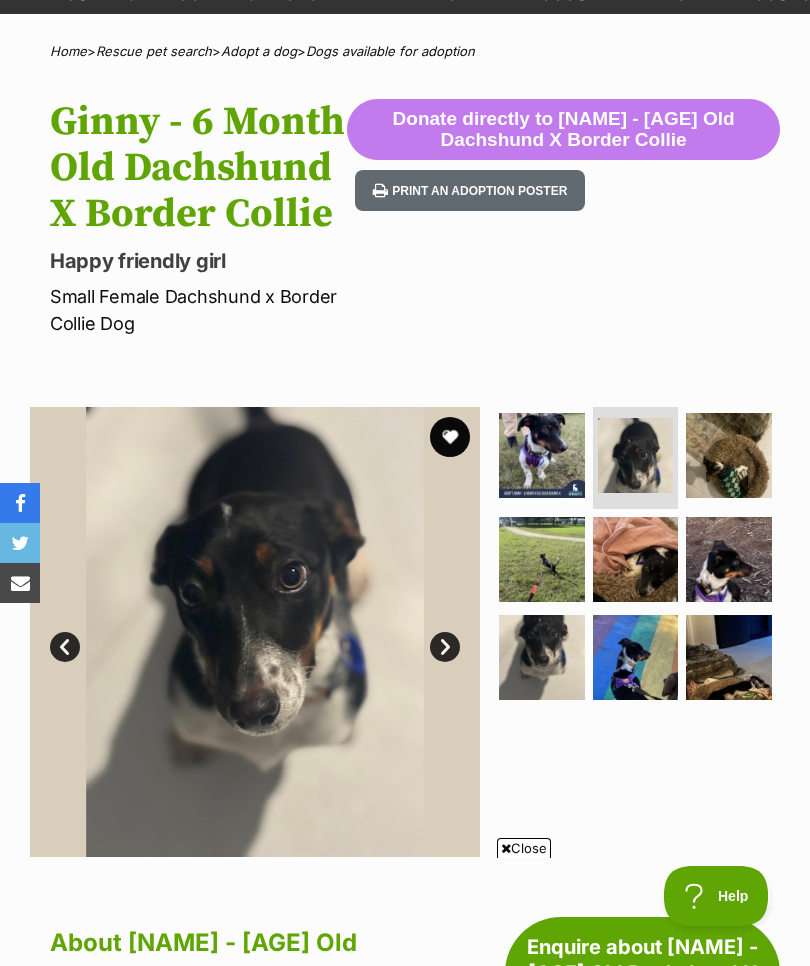 click at bounding box center (729, 456) 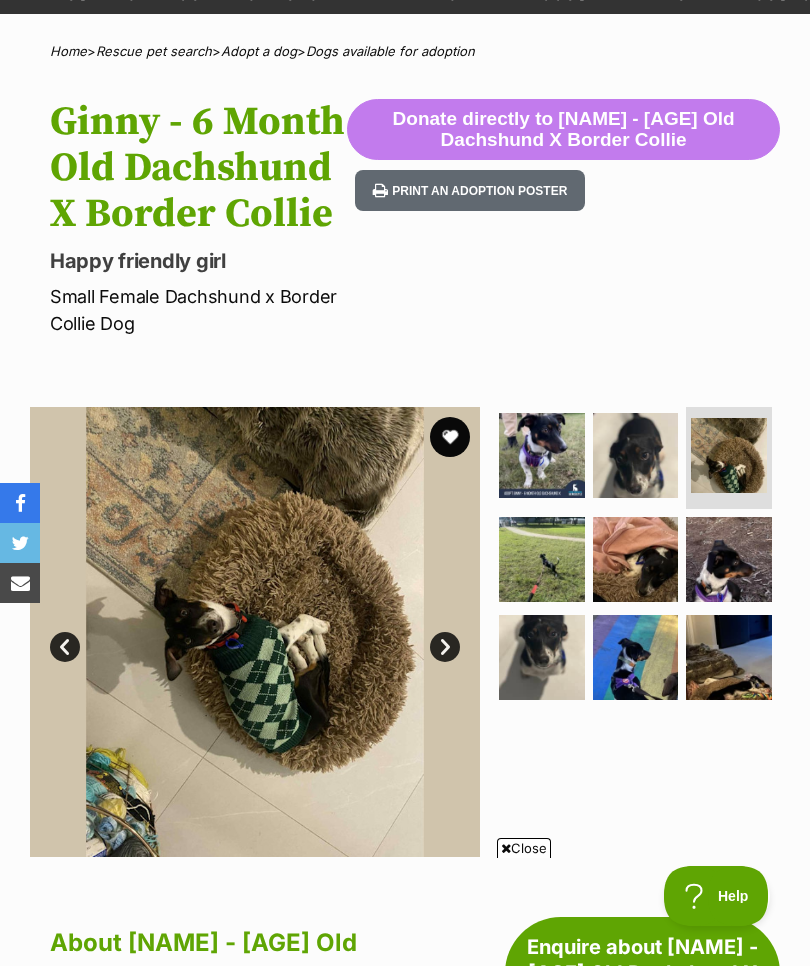 click at bounding box center (542, 560) 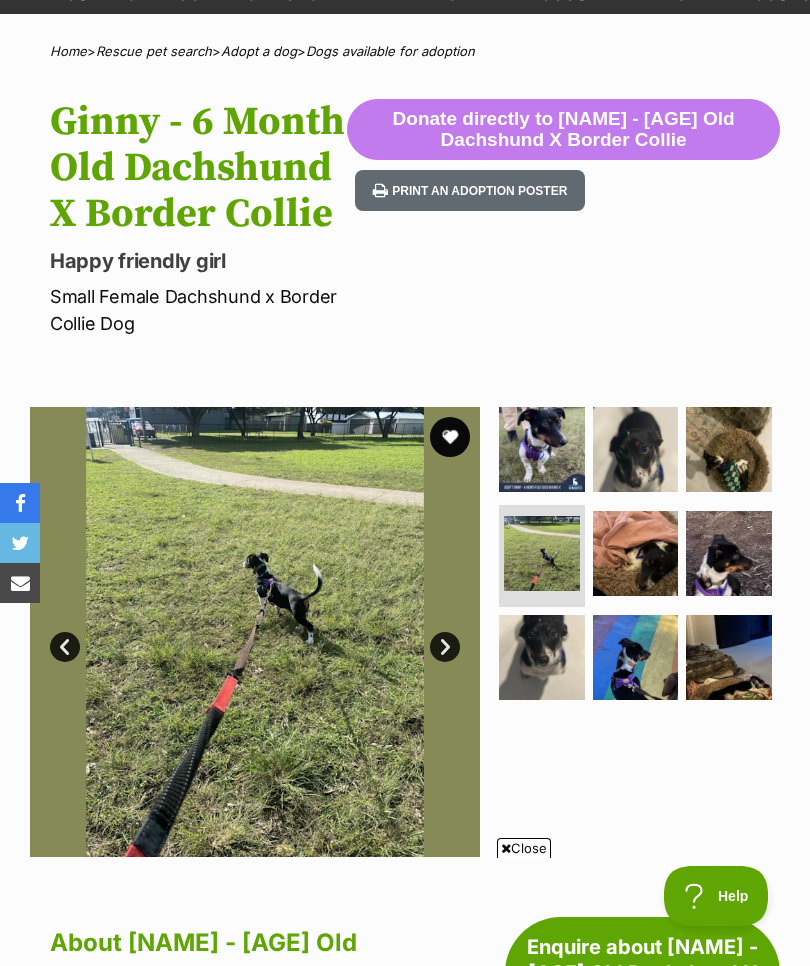 click at bounding box center (636, 554) 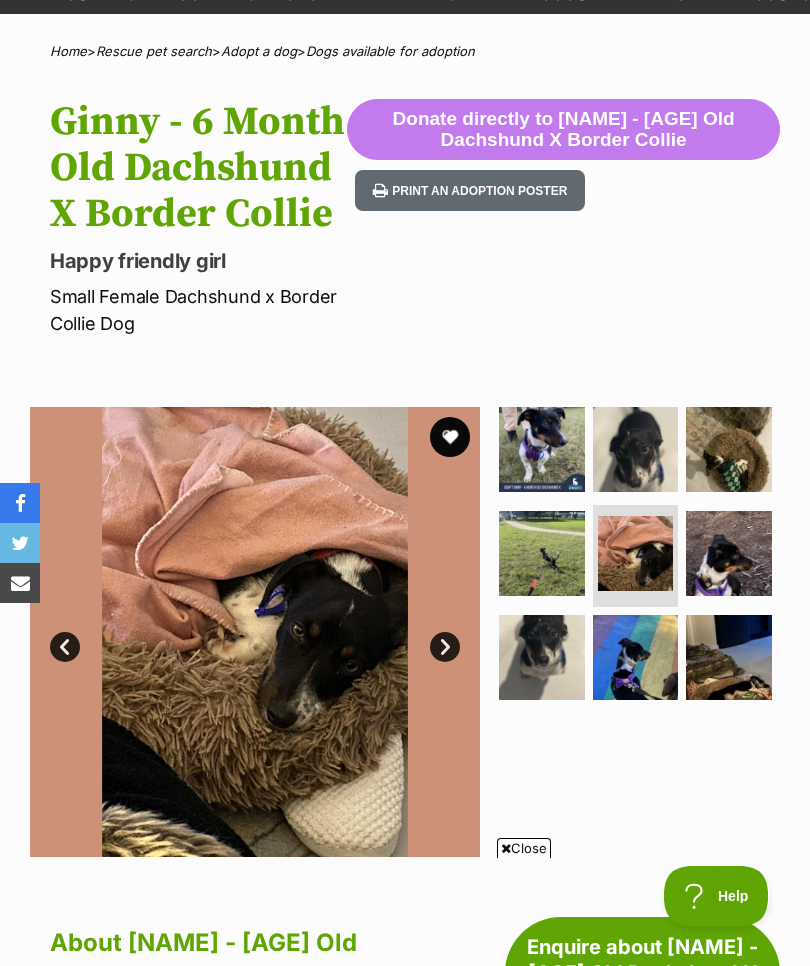click at bounding box center [729, 554] 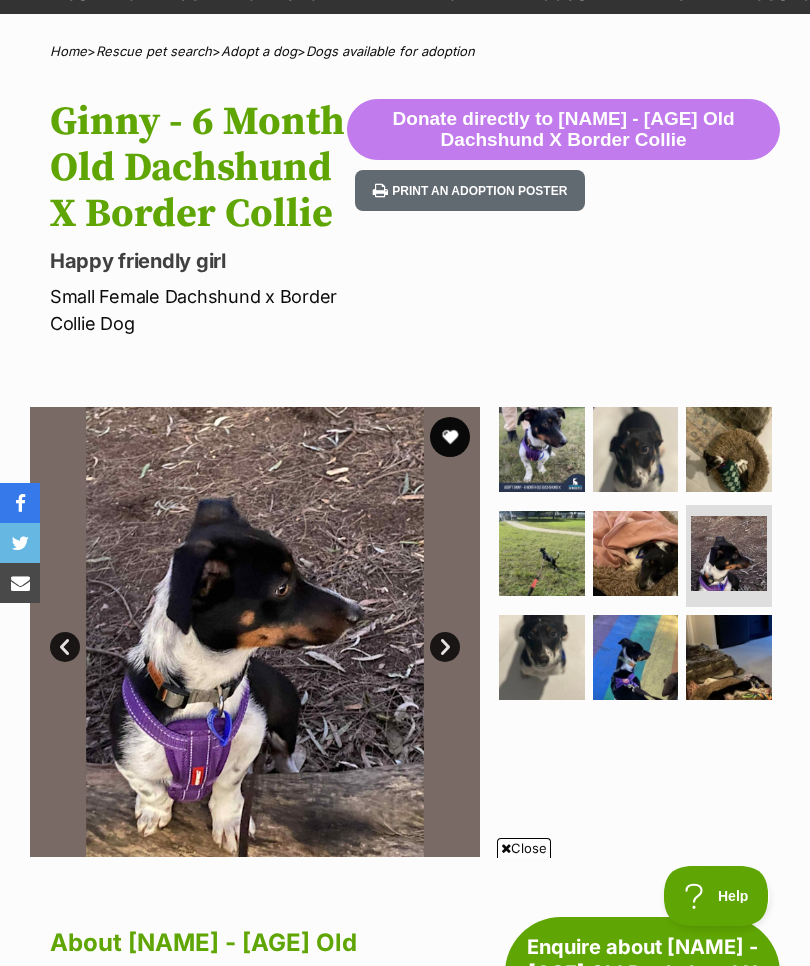 click at bounding box center (542, 658) 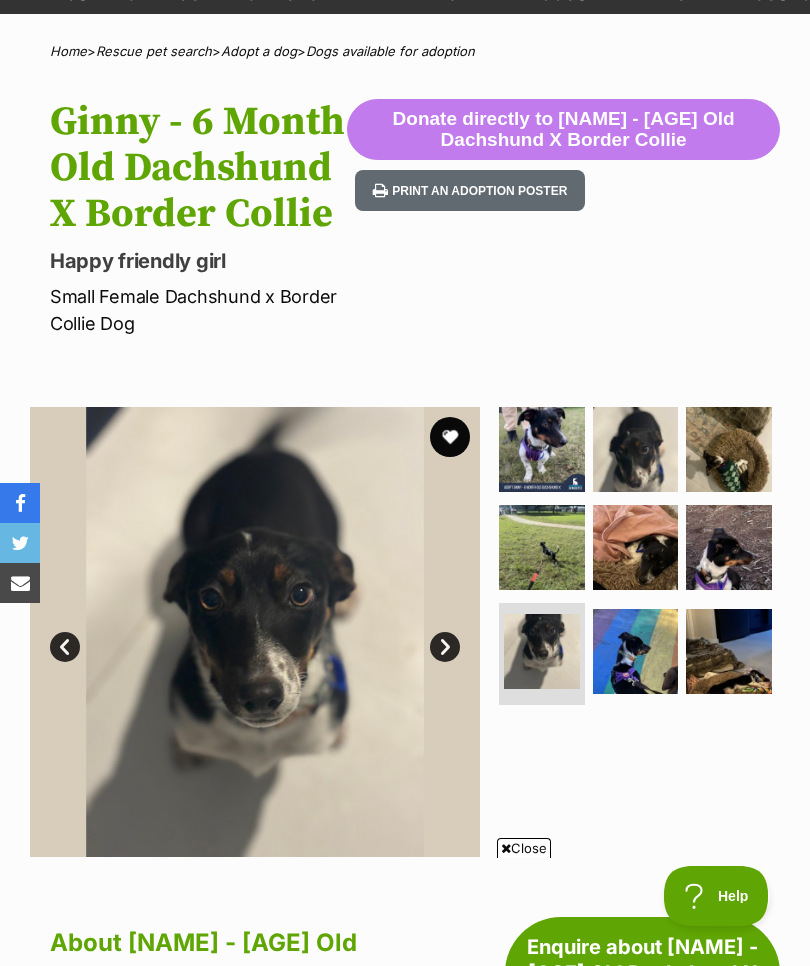 click at bounding box center (636, 652) 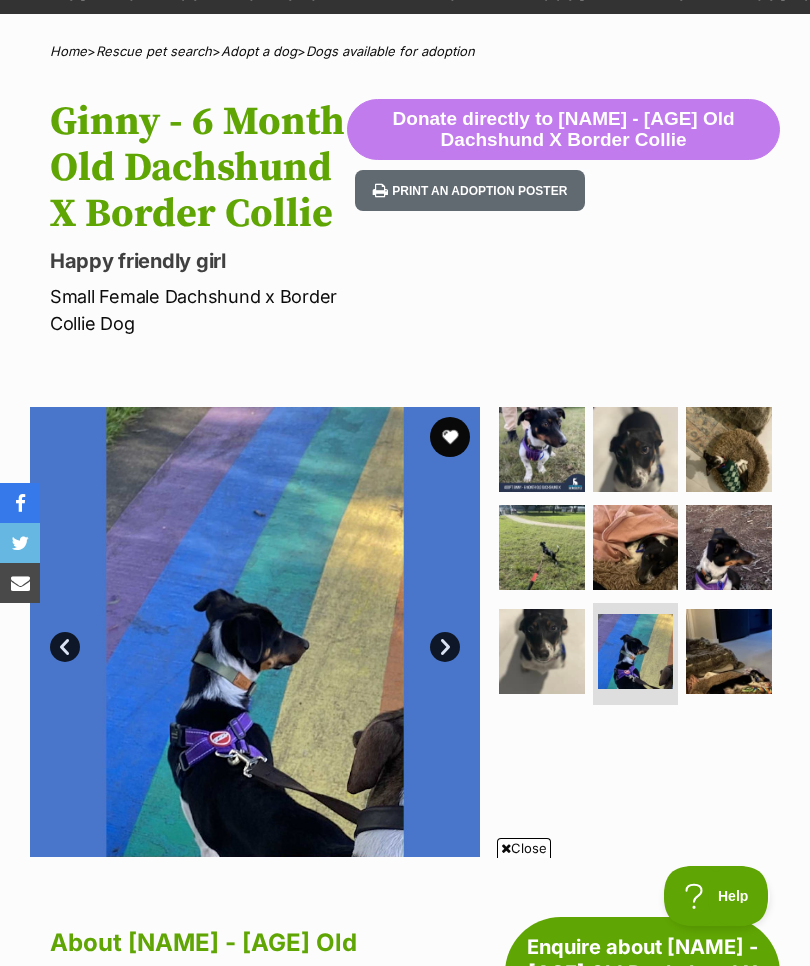 click at bounding box center [729, 652] 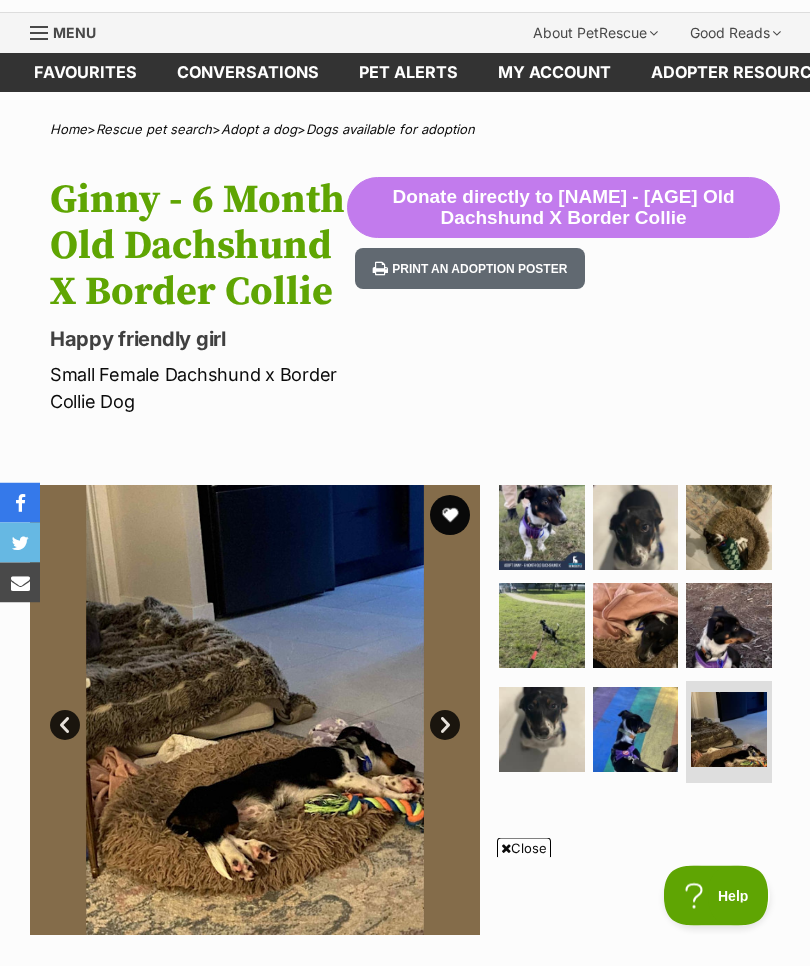 scroll, scrollTop: 0, scrollLeft: 0, axis: both 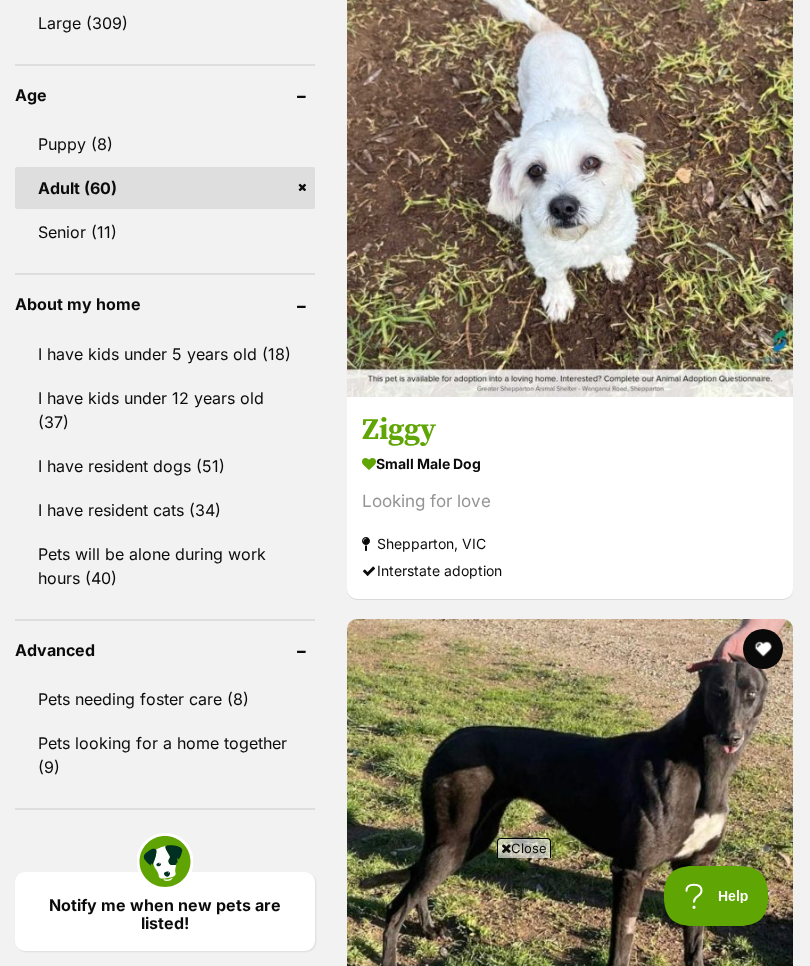 click on "small male Dog" at bounding box center [570, 464] 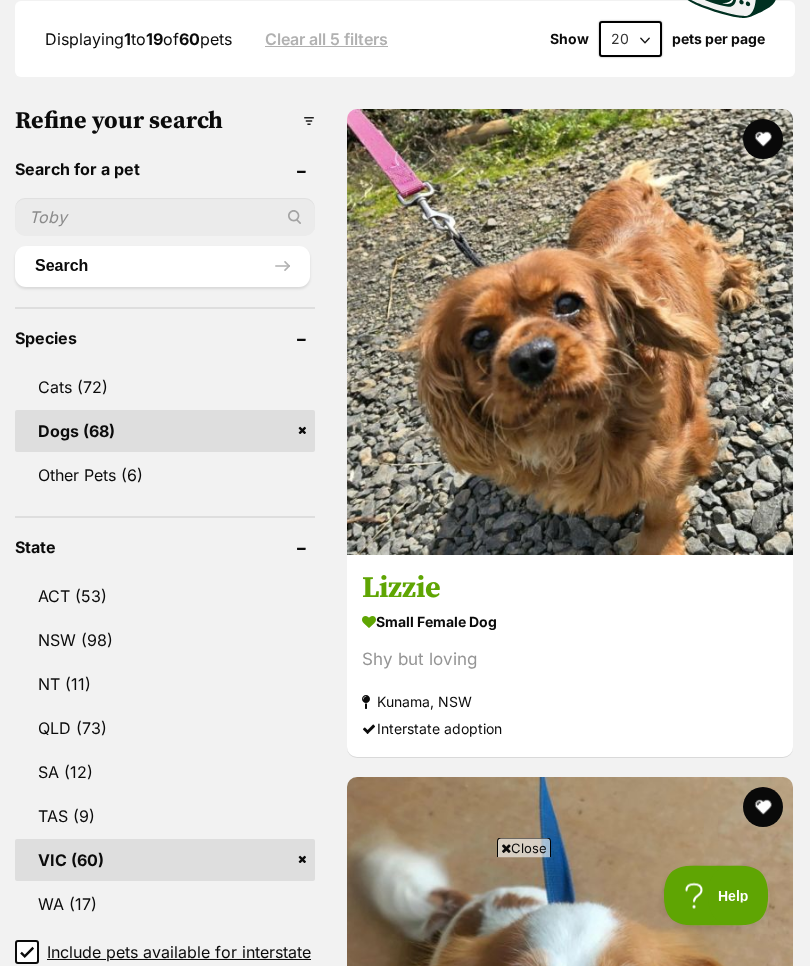 scroll, scrollTop: 742, scrollLeft: 0, axis: vertical 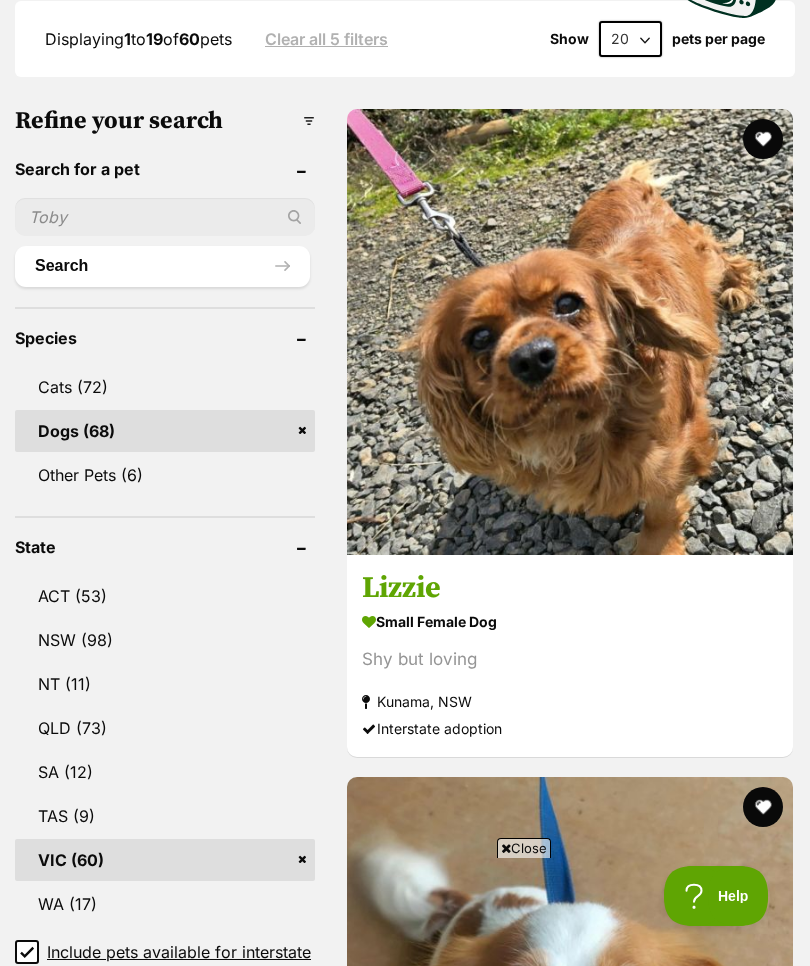 click on "Lizzie" at bounding box center [570, 589] 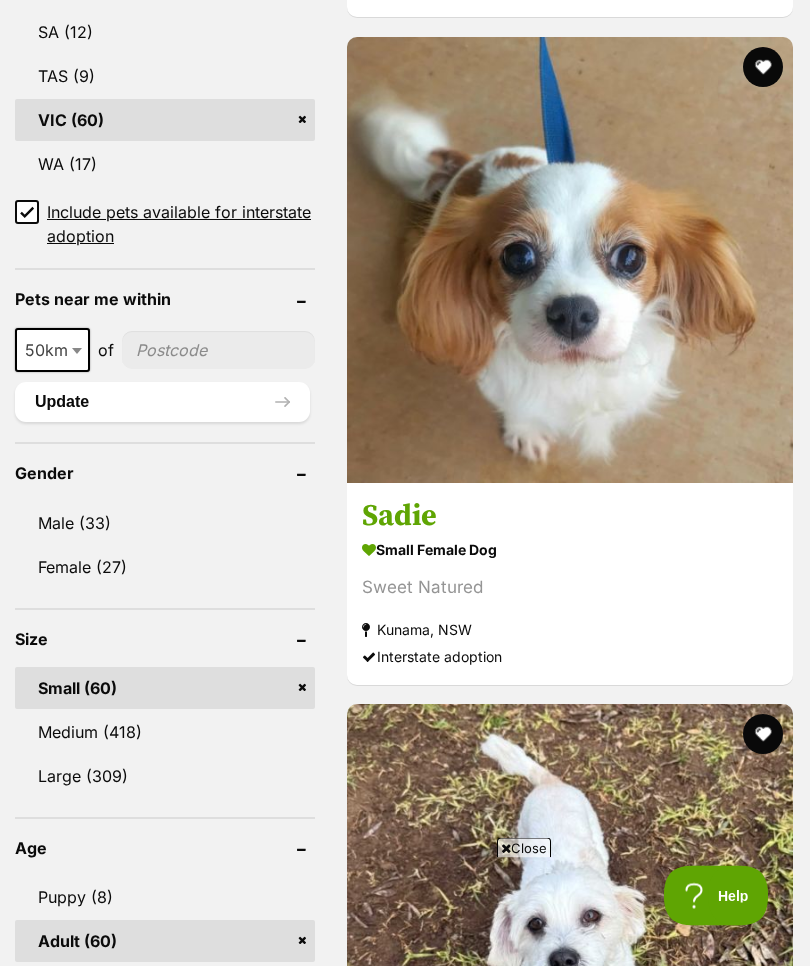 scroll, scrollTop: 1431, scrollLeft: 0, axis: vertical 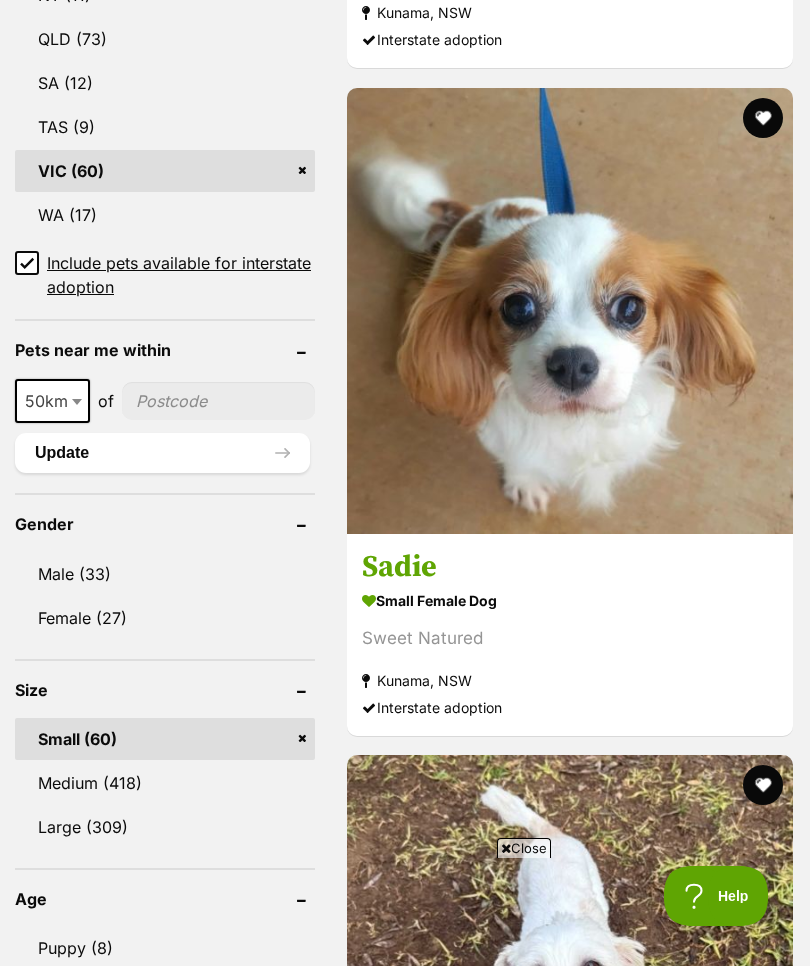 click on "small female Dog" at bounding box center (570, 600) 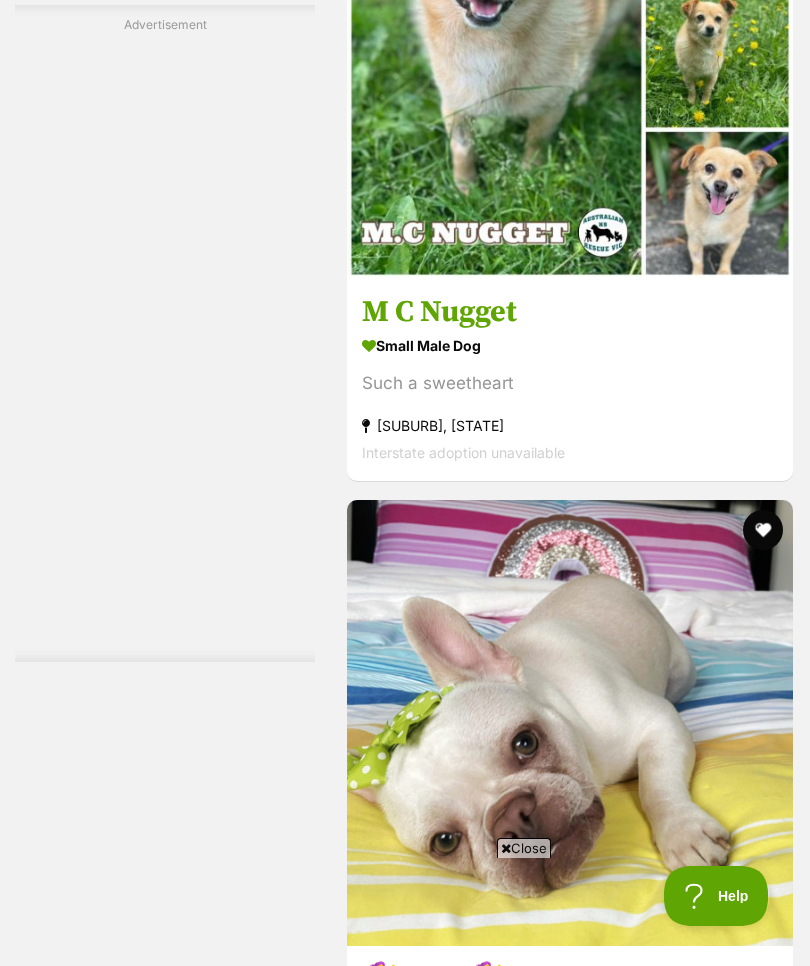 scroll, scrollTop: 3684, scrollLeft: 0, axis: vertical 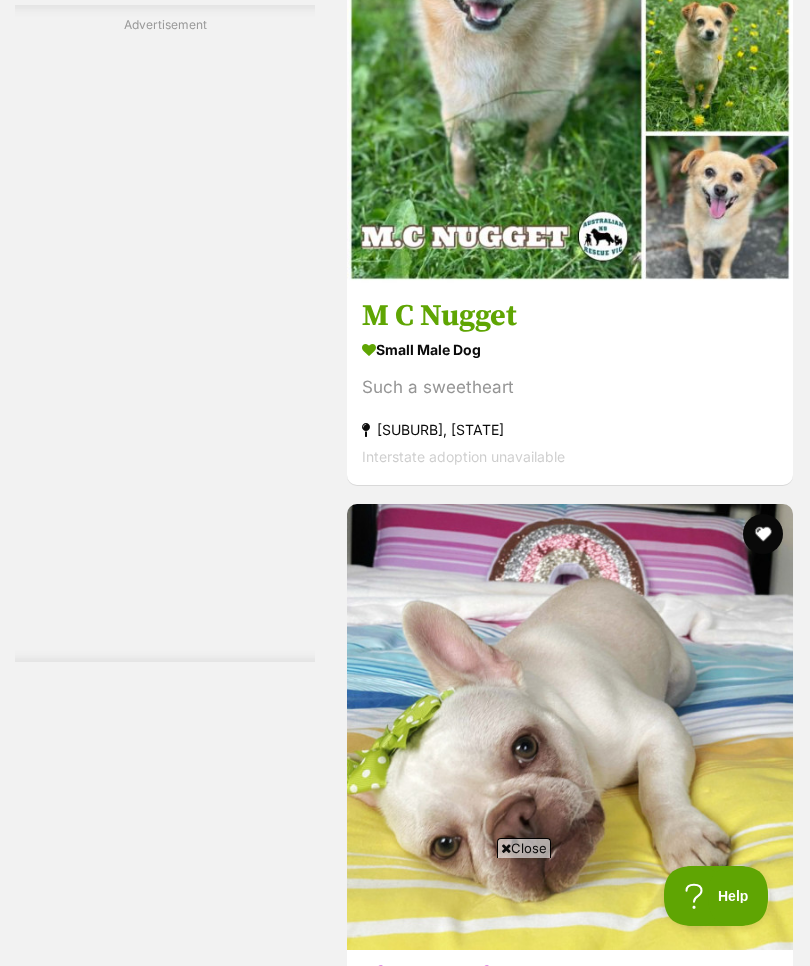 click on "M C Nugget" at bounding box center (570, 316) 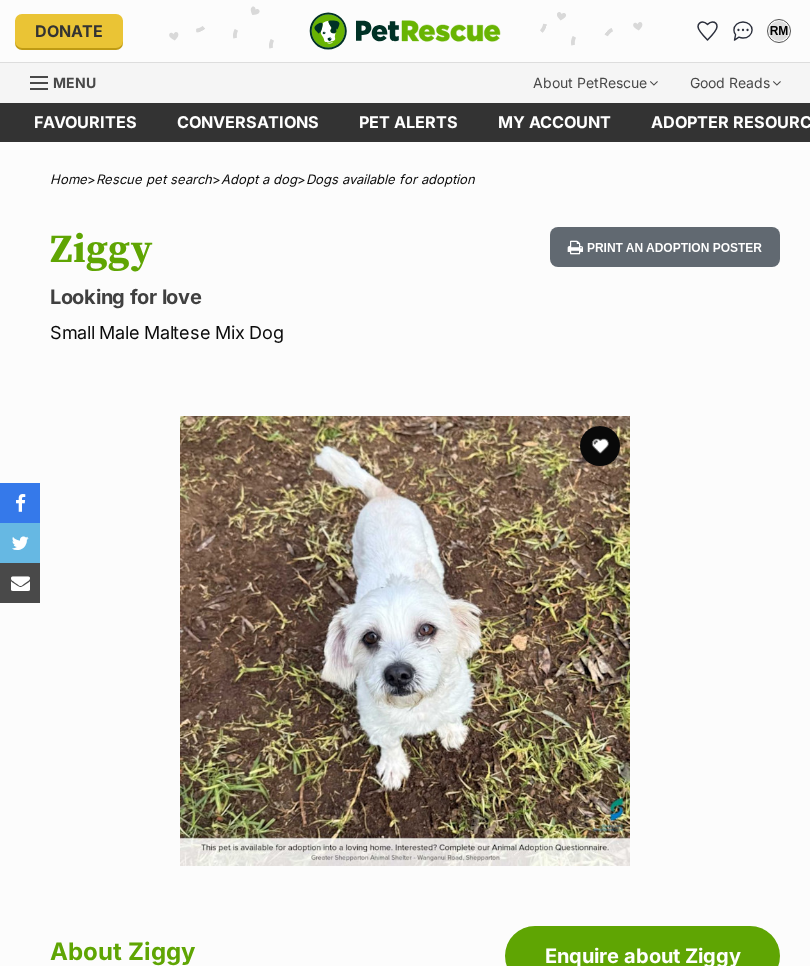 scroll, scrollTop: 0, scrollLeft: 0, axis: both 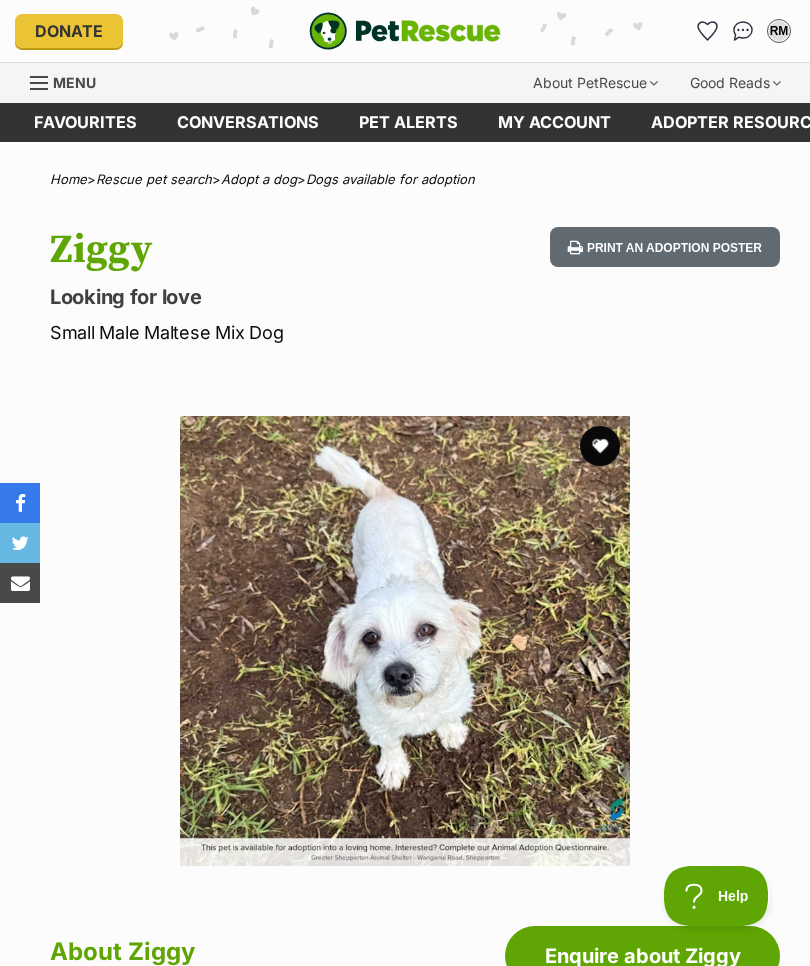 click on "Print an adoption poster" at bounding box center [665, 247] 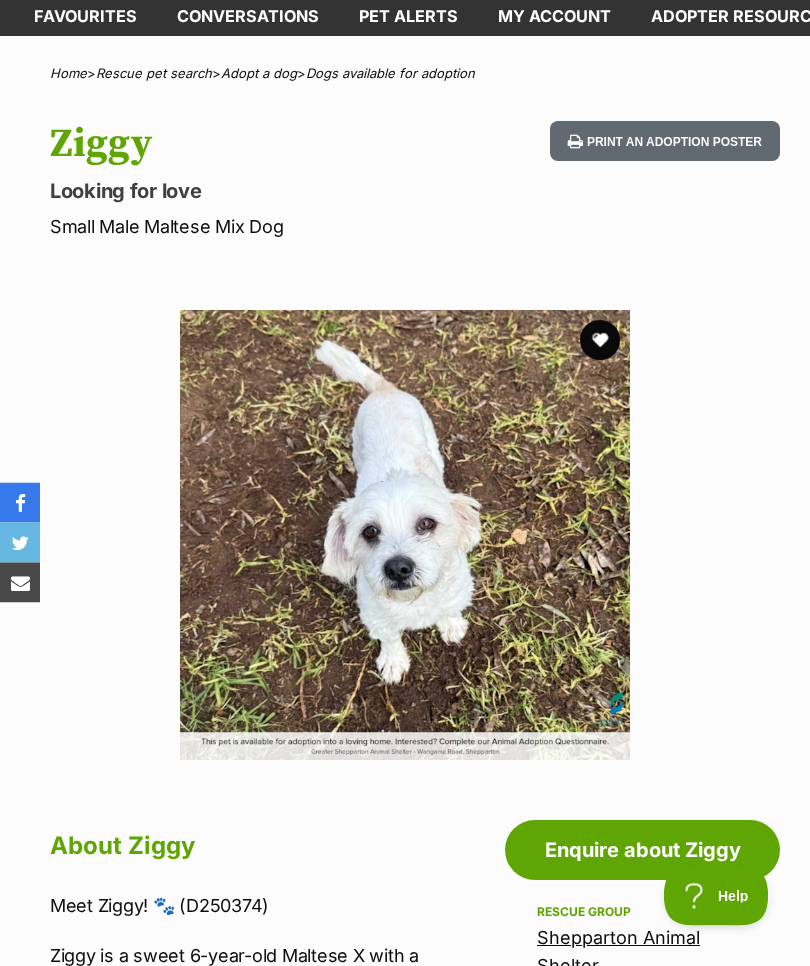 scroll, scrollTop: 0, scrollLeft: 0, axis: both 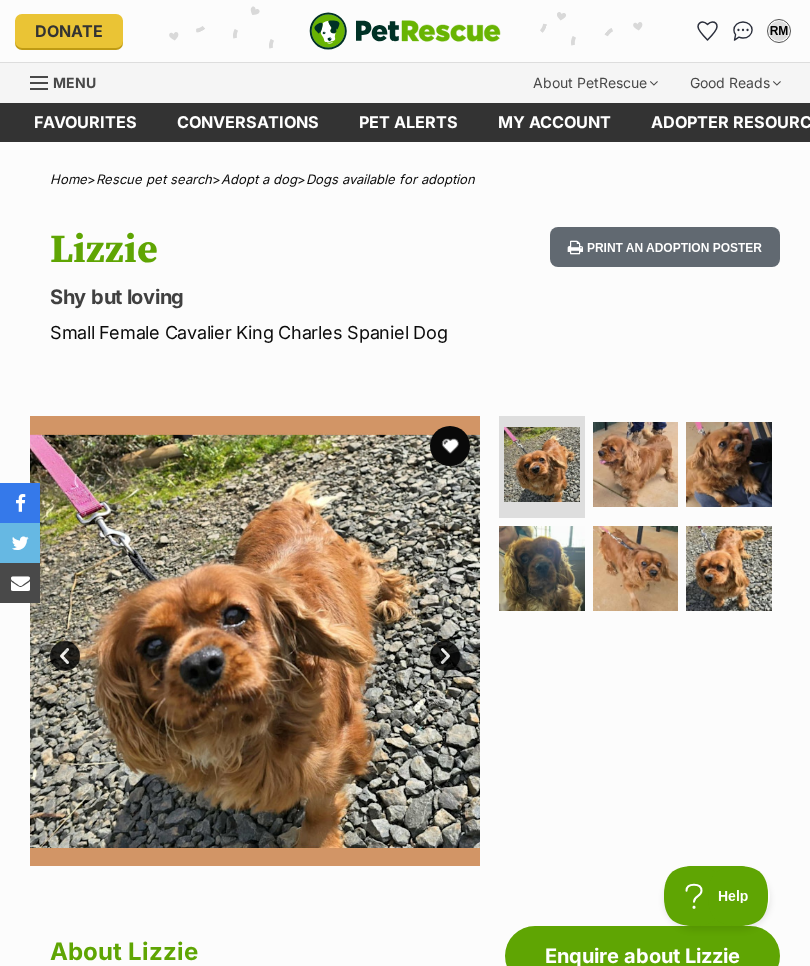 click on "Print an adoption poster" at bounding box center (665, 247) 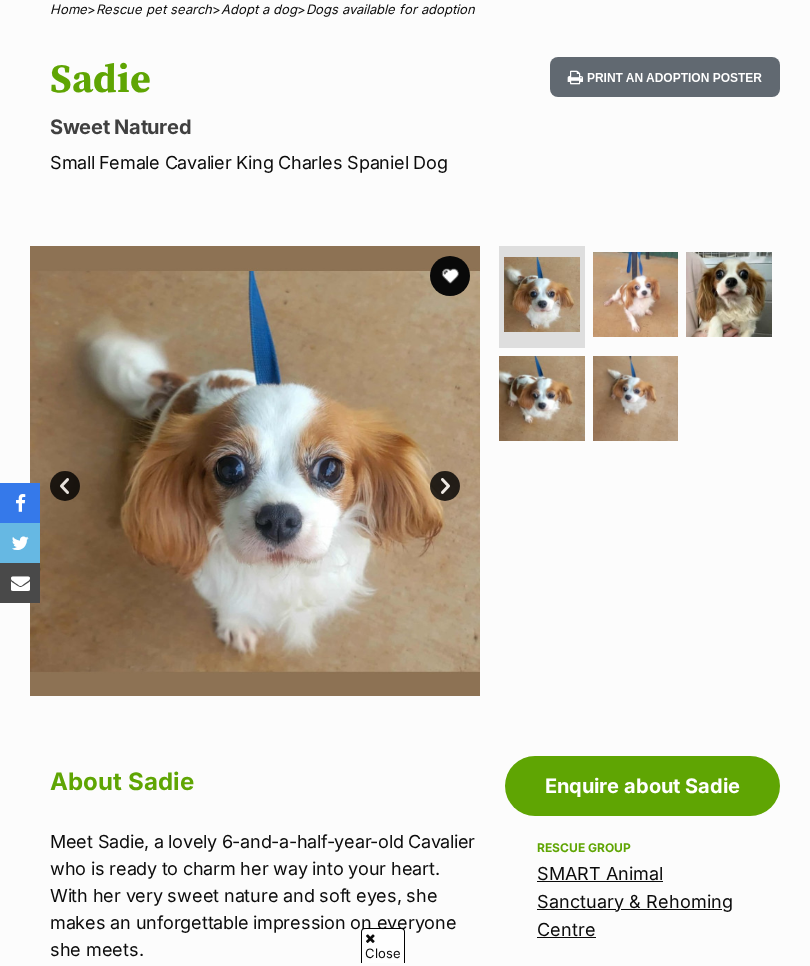 scroll, scrollTop: 170, scrollLeft: 0, axis: vertical 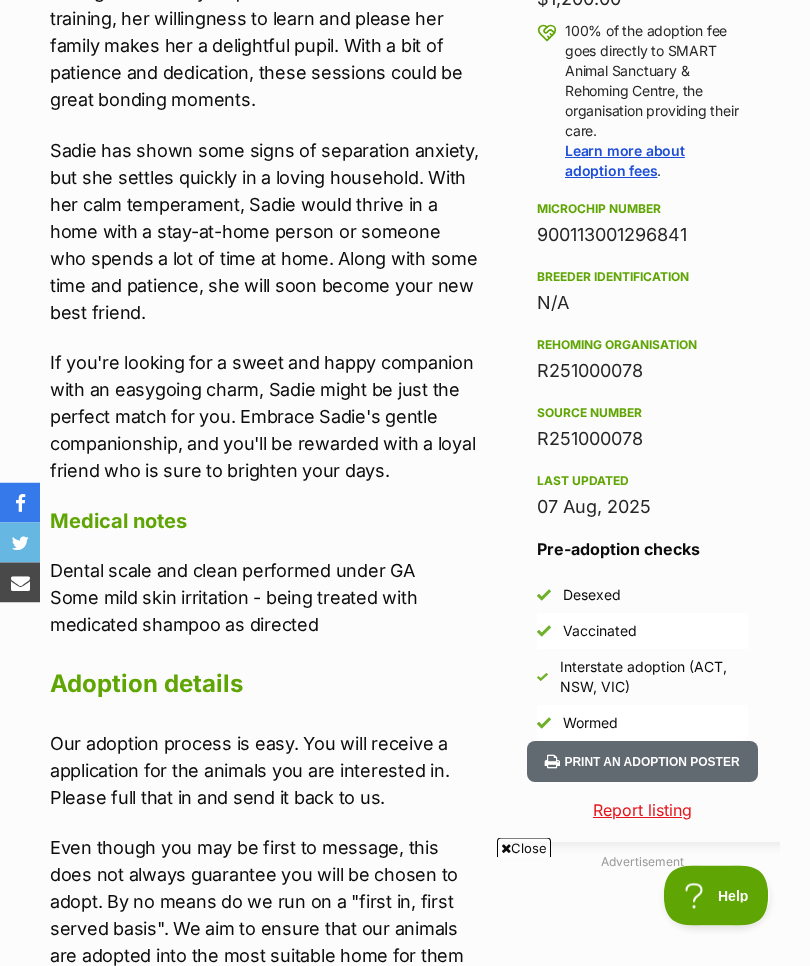 click on "Print an adoption poster" at bounding box center [642, 762] 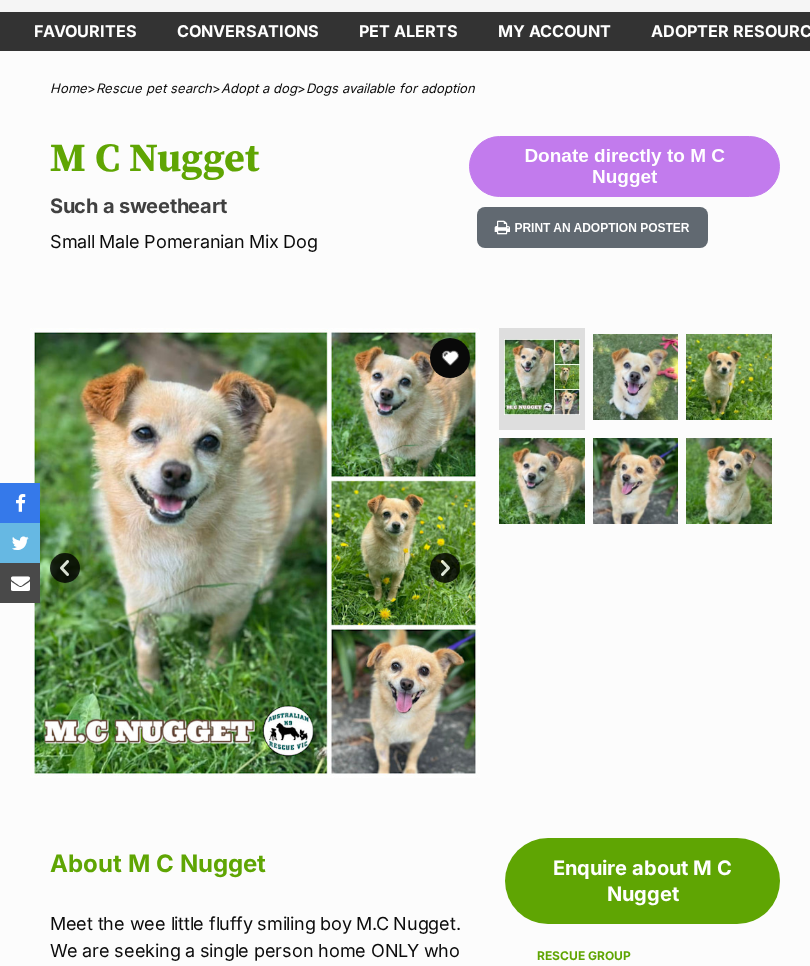 scroll, scrollTop: 166, scrollLeft: 0, axis: vertical 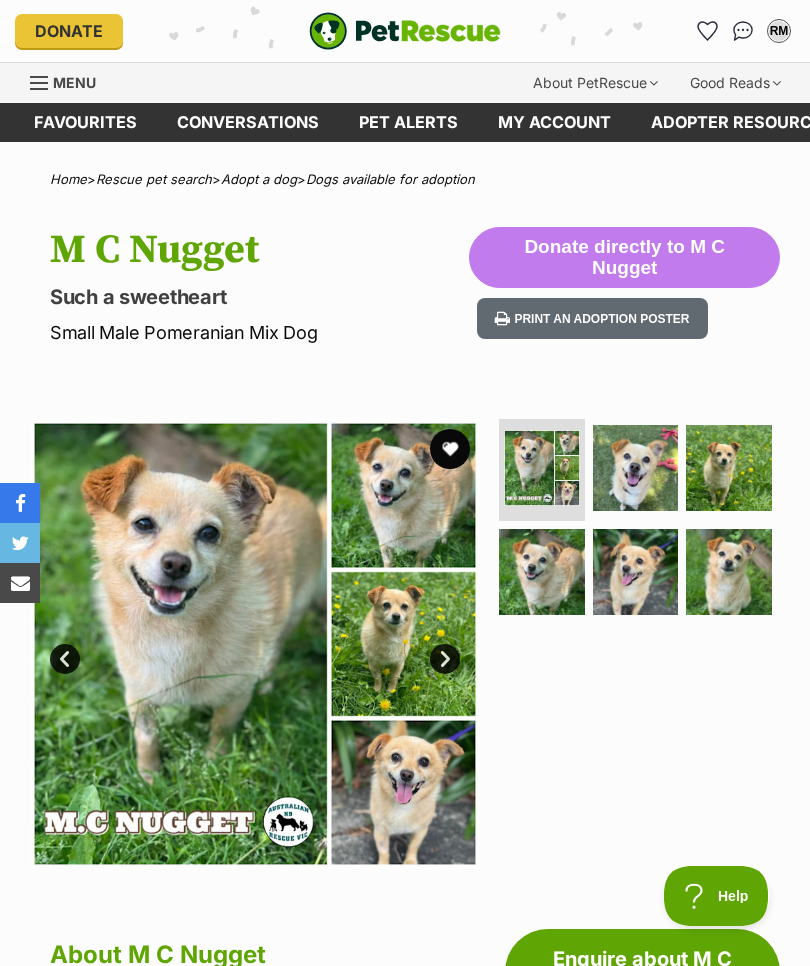 click on "Print an adoption poster" at bounding box center (592, 318) 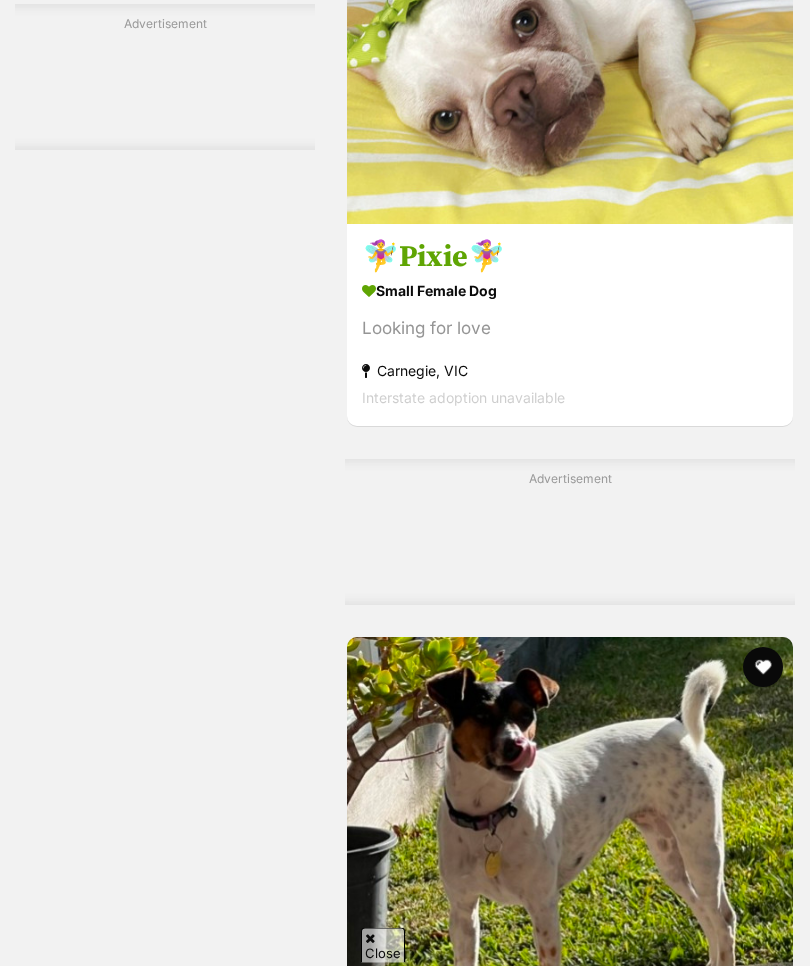 scroll, scrollTop: 4424, scrollLeft: 0, axis: vertical 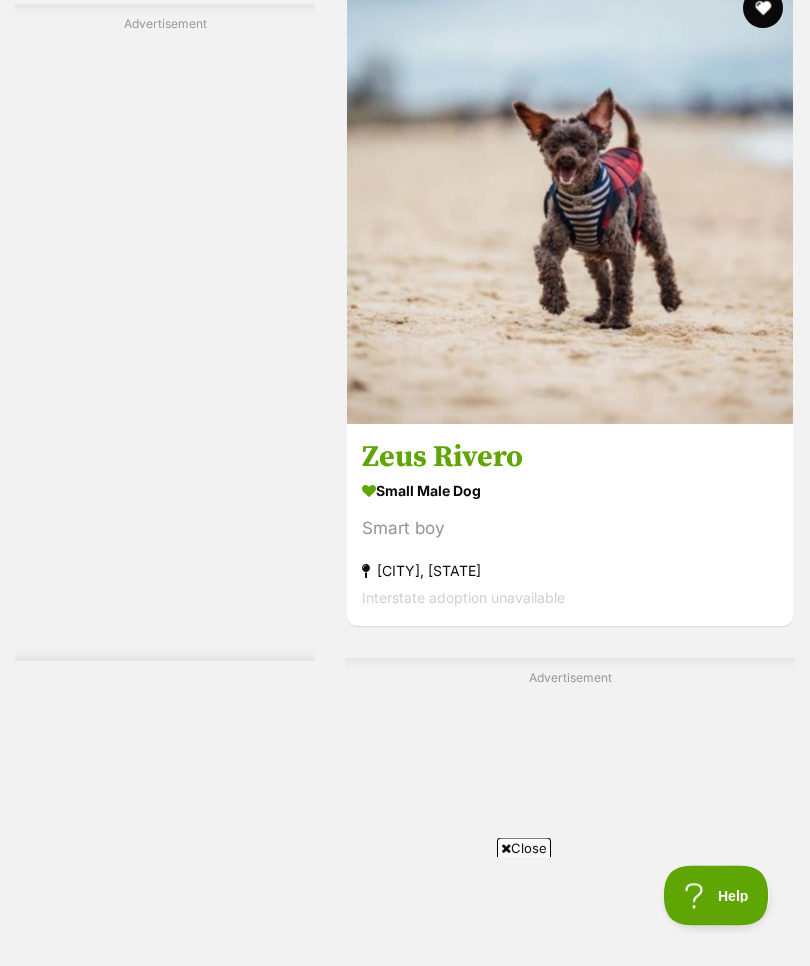 click on "Jerry Russellton" at bounding box center [570, -209] 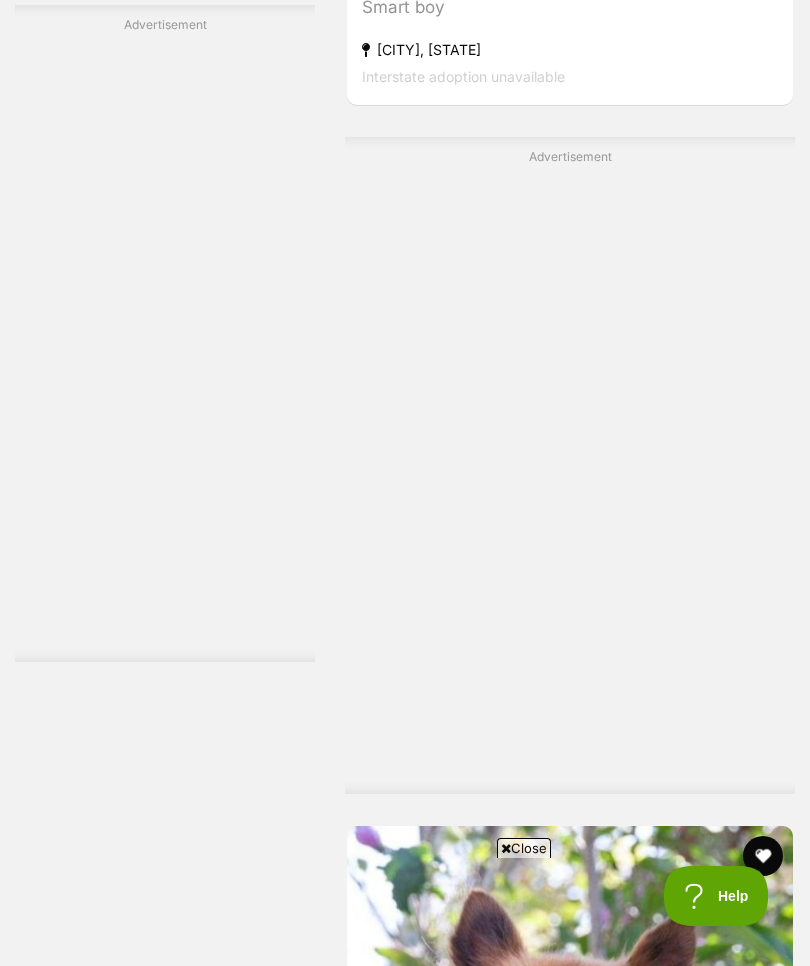 scroll, scrollTop: 13928, scrollLeft: 0, axis: vertical 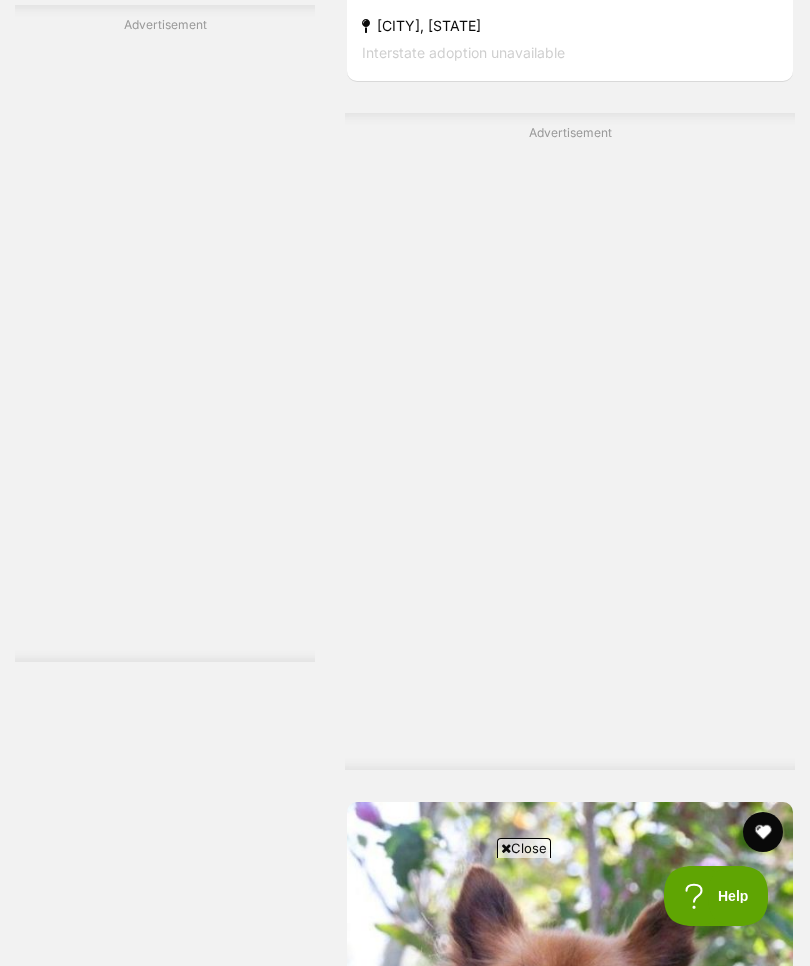 click on "small male Dog" at bounding box center (570, -55) 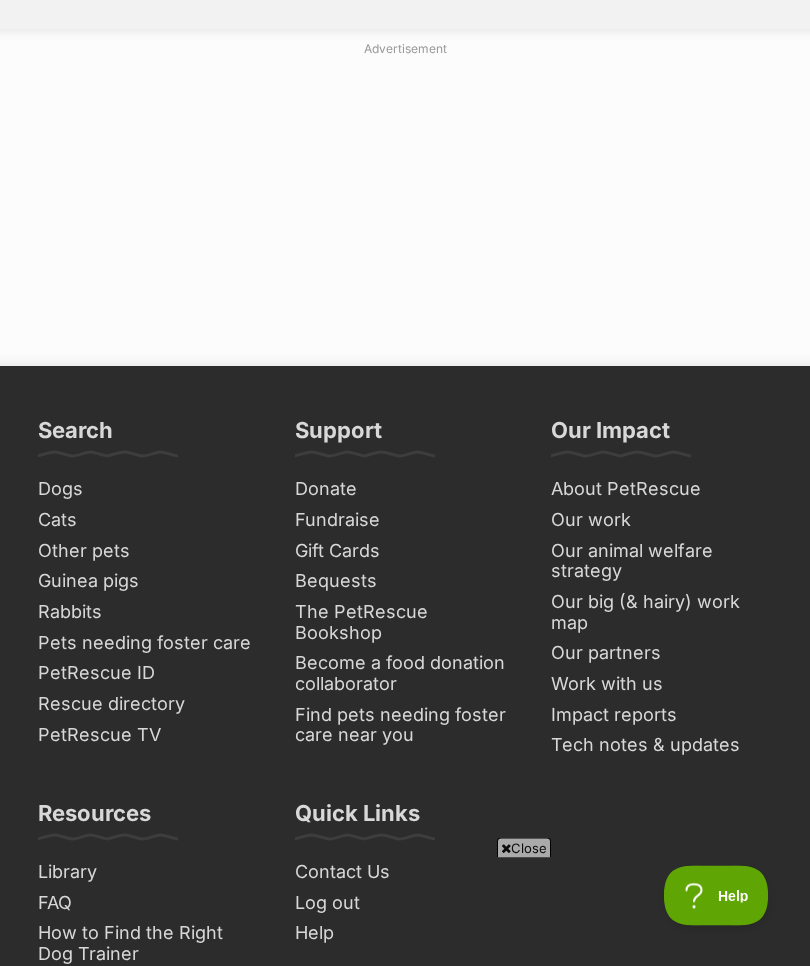 scroll, scrollTop: 15485, scrollLeft: 0, axis: vertical 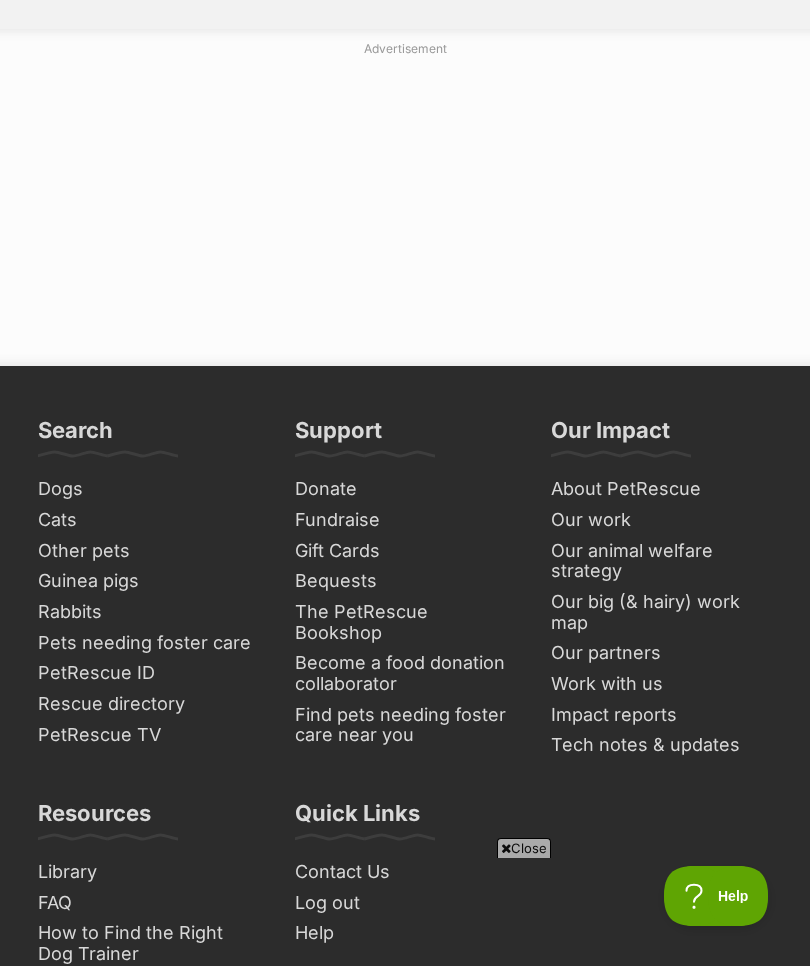 click on "Next" at bounding box center [570, -63] 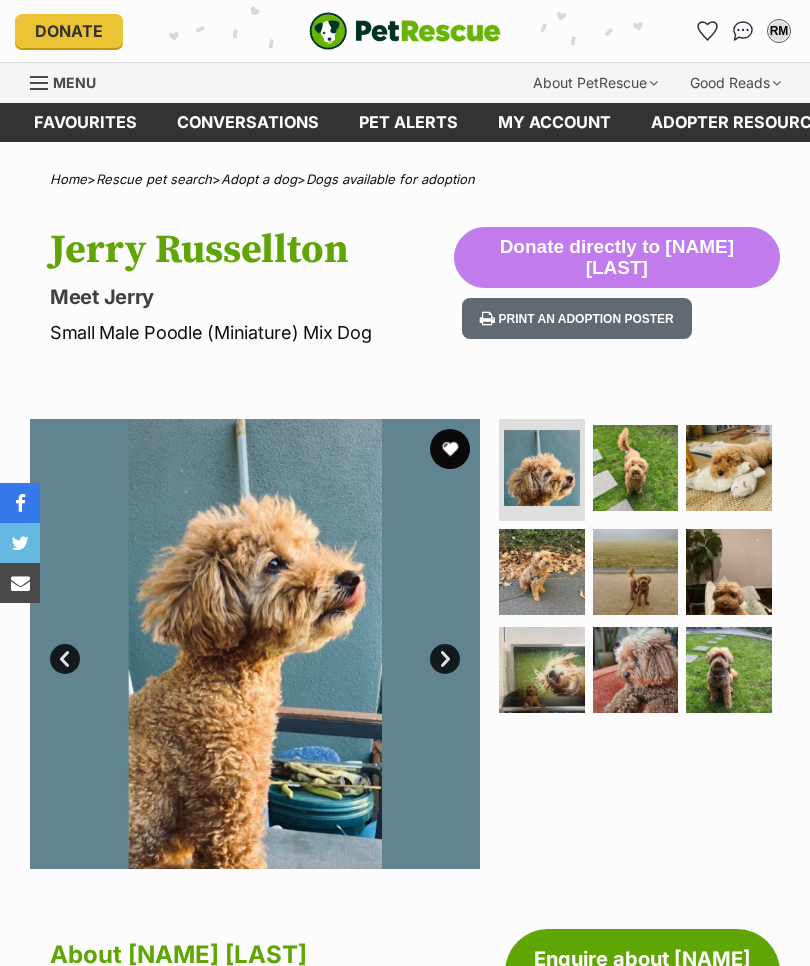 scroll, scrollTop: 0, scrollLeft: 0, axis: both 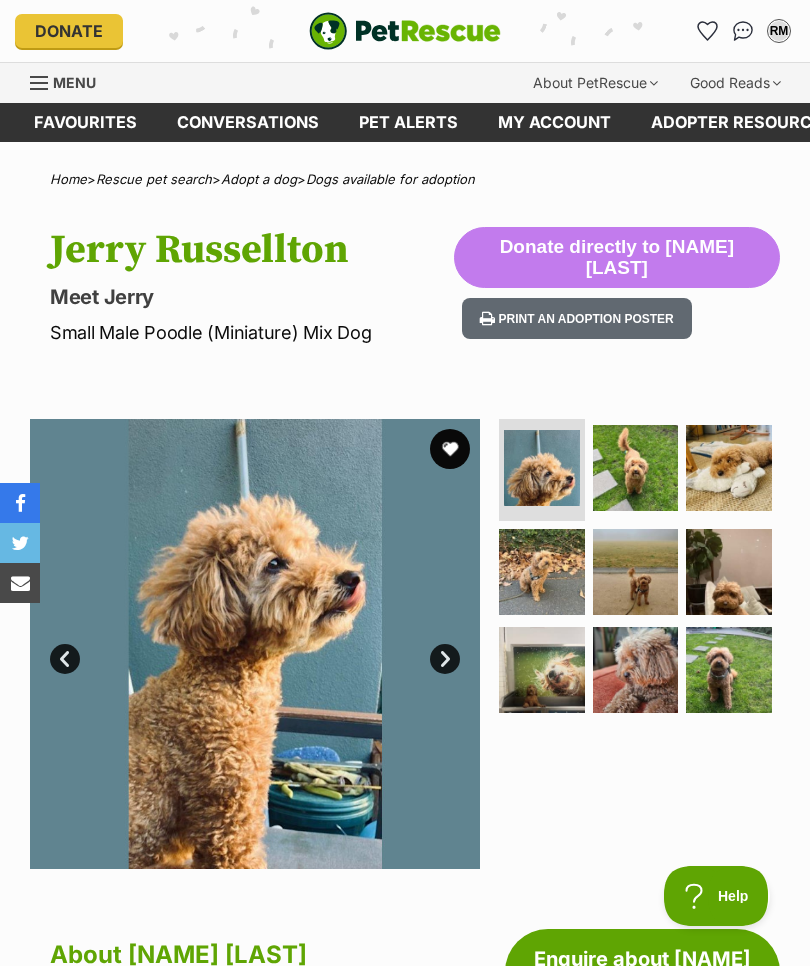 click at bounding box center [636, 468] 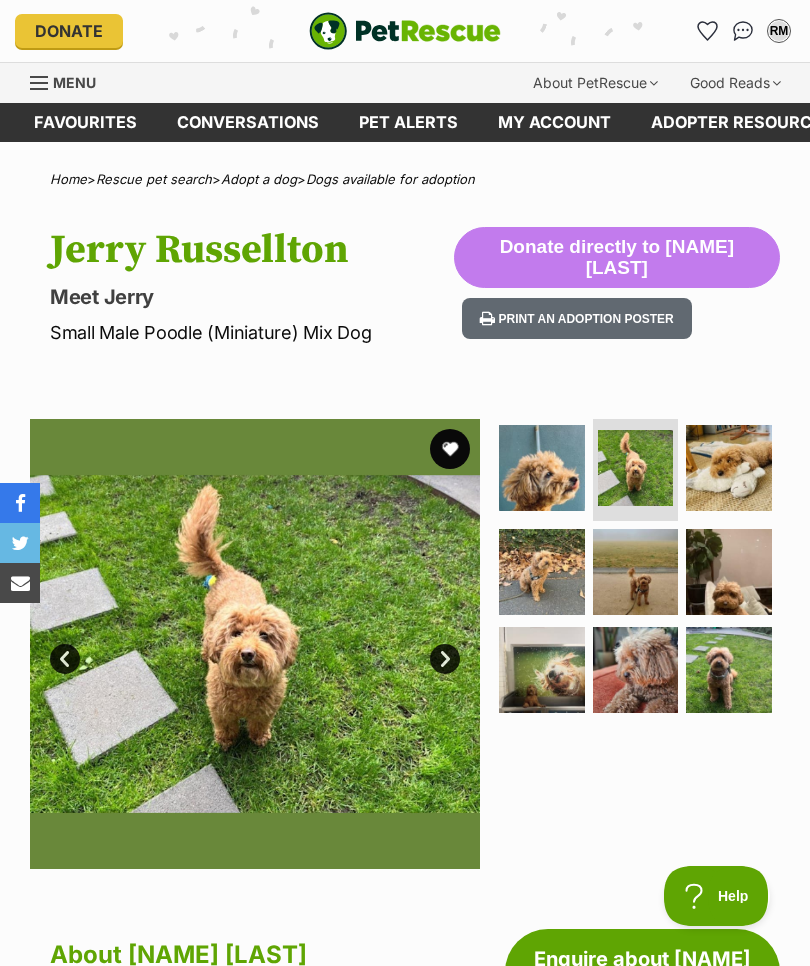 click at bounding box center (729, 468) 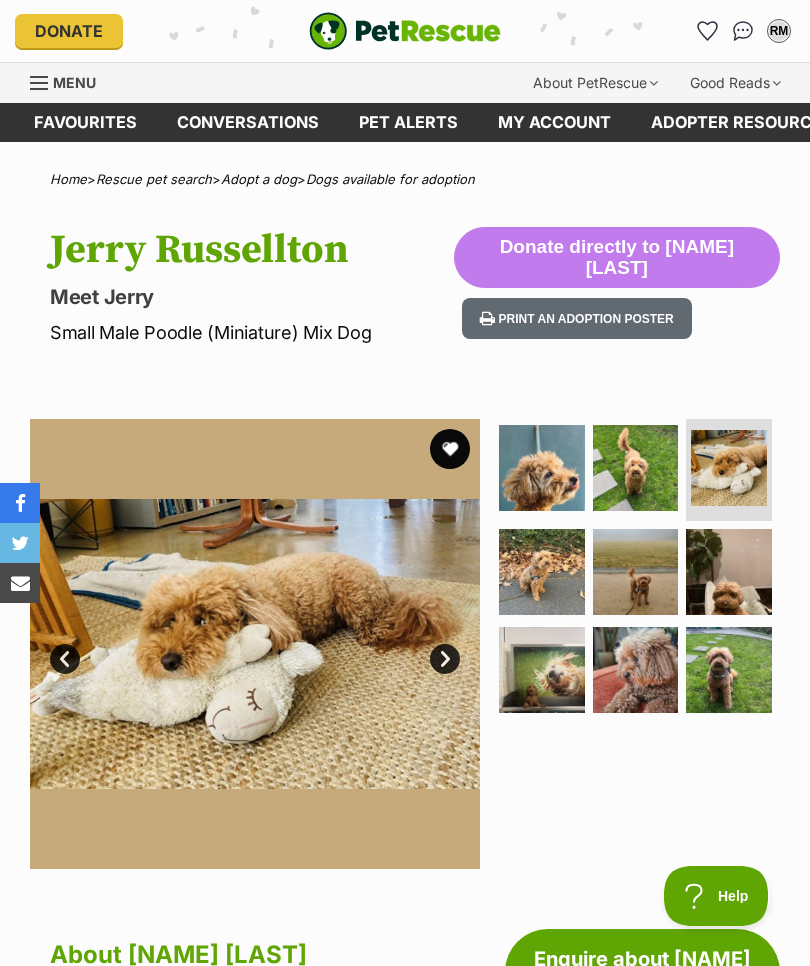 click at bounding box center [542, 572] 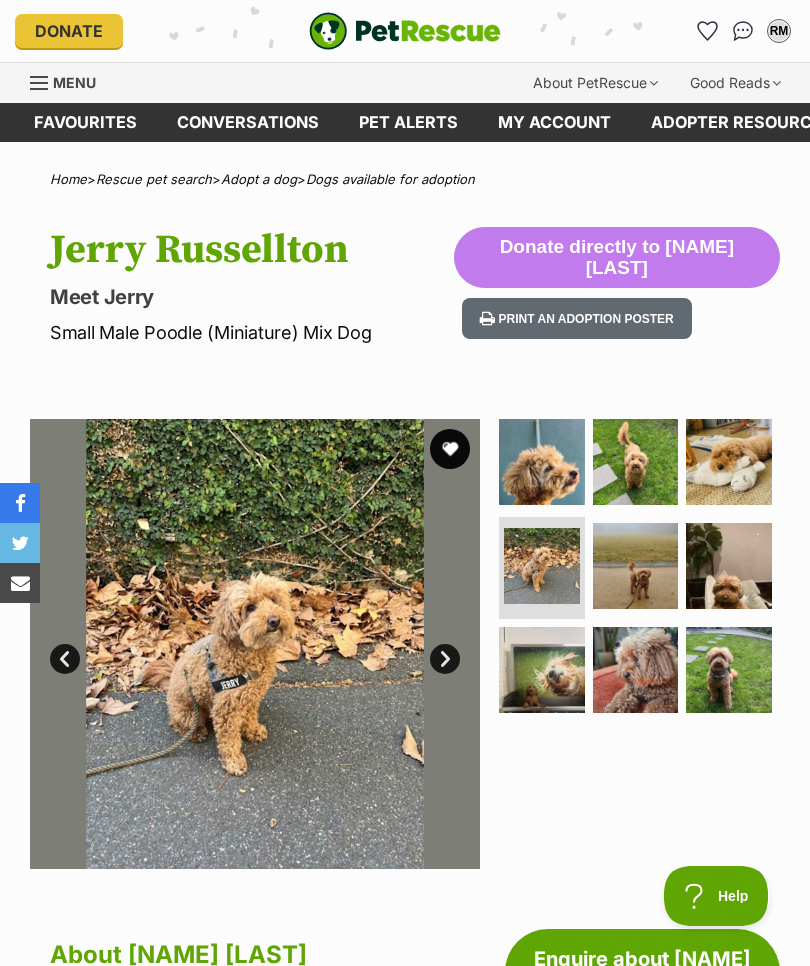click at bounding box center (636, 566) 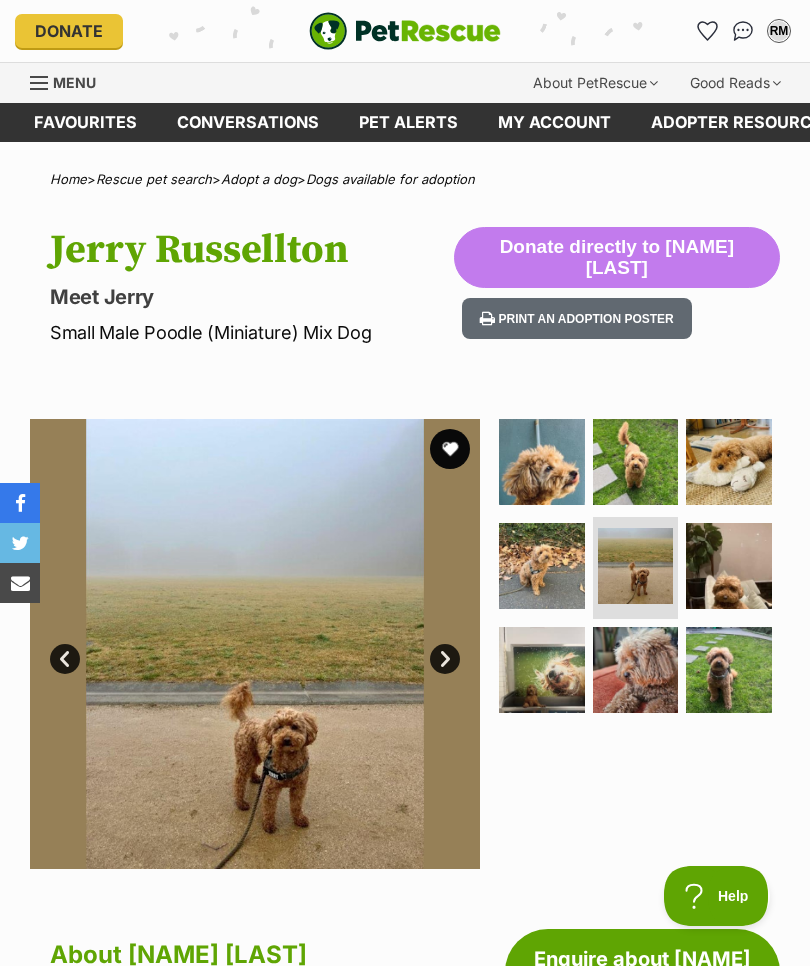 click at bounding box center (729, 566) 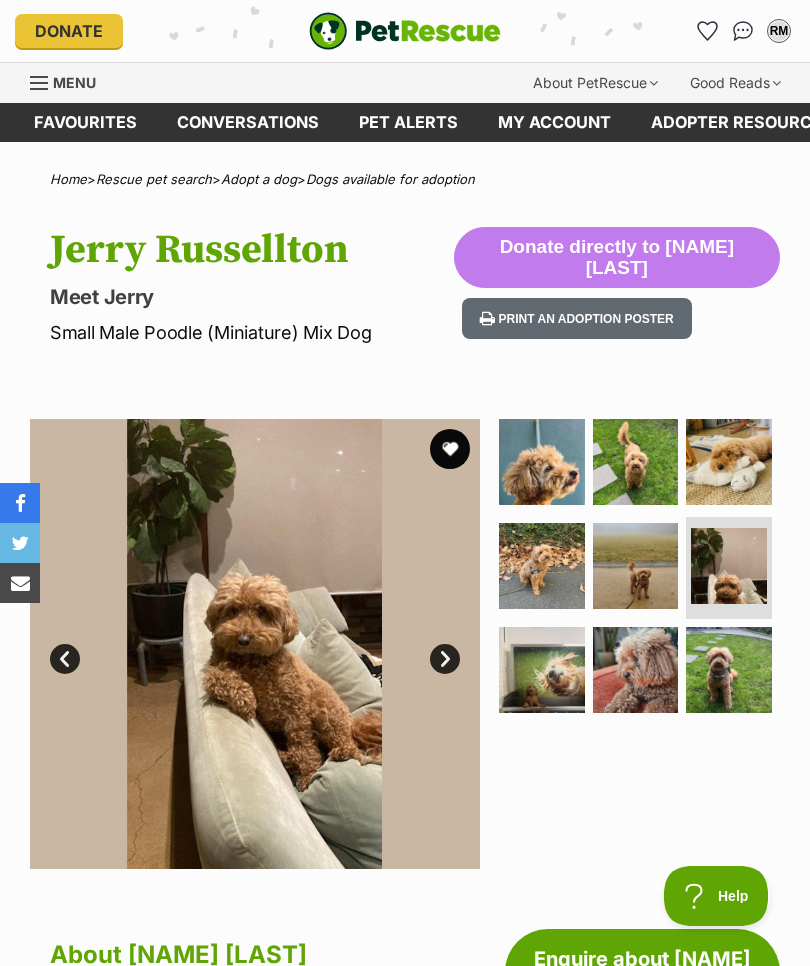 click at bounding box center (542, 670) 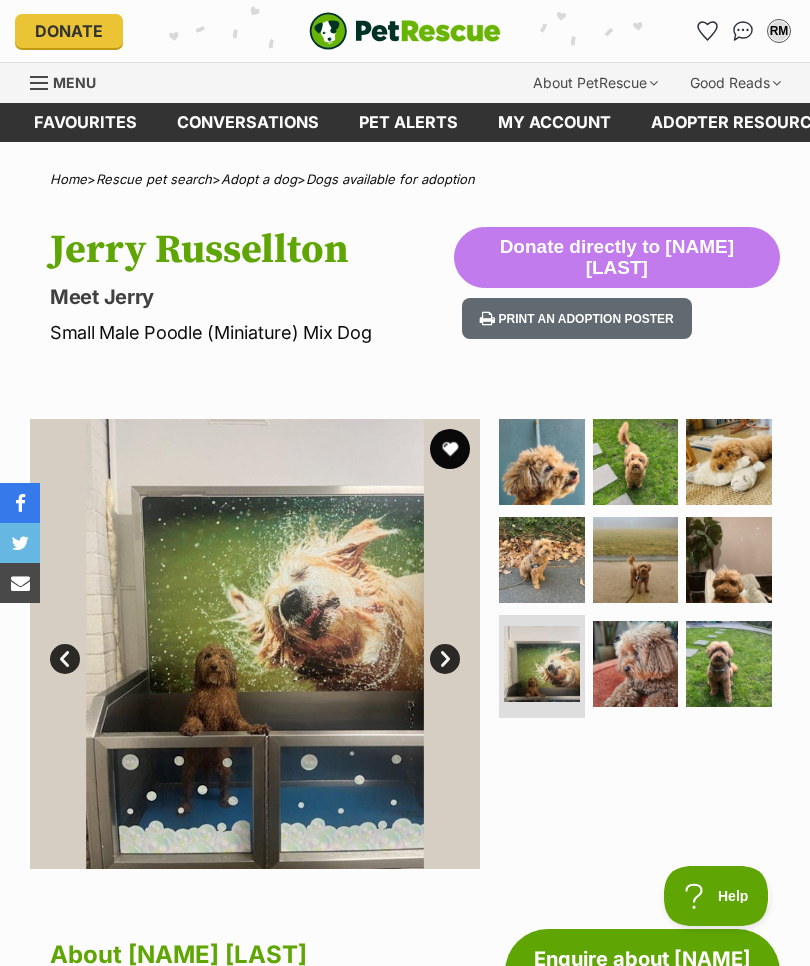 scroll, scrollTop: 0, scrollLeft: 0, axis: both 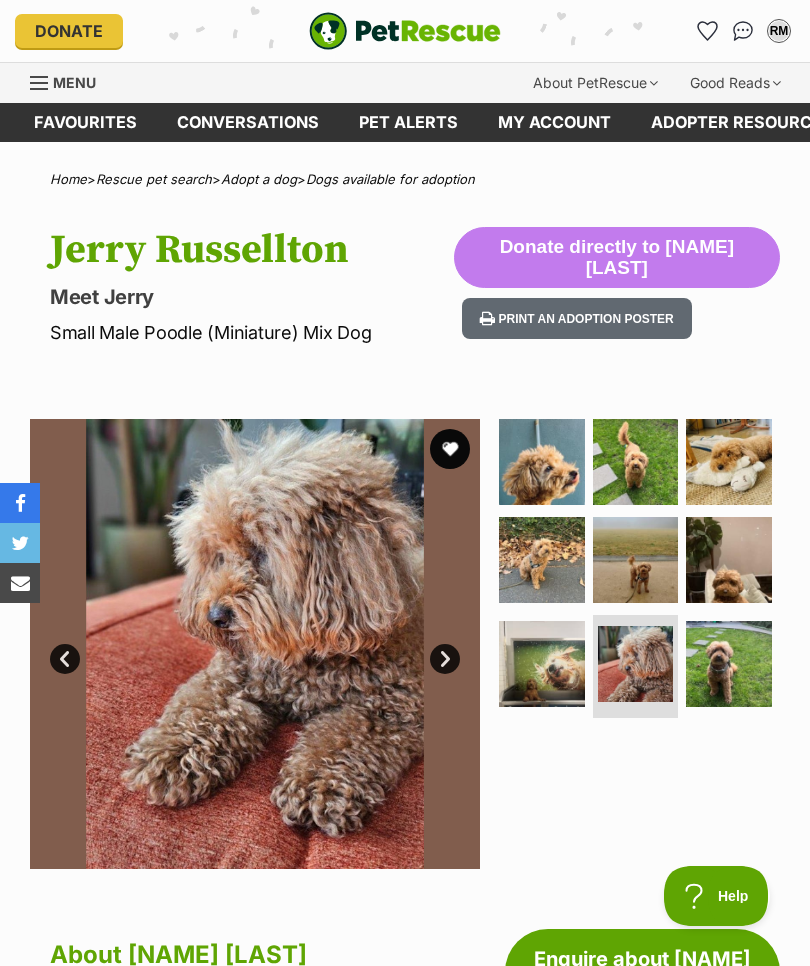 click at bounding box center (729, 664) 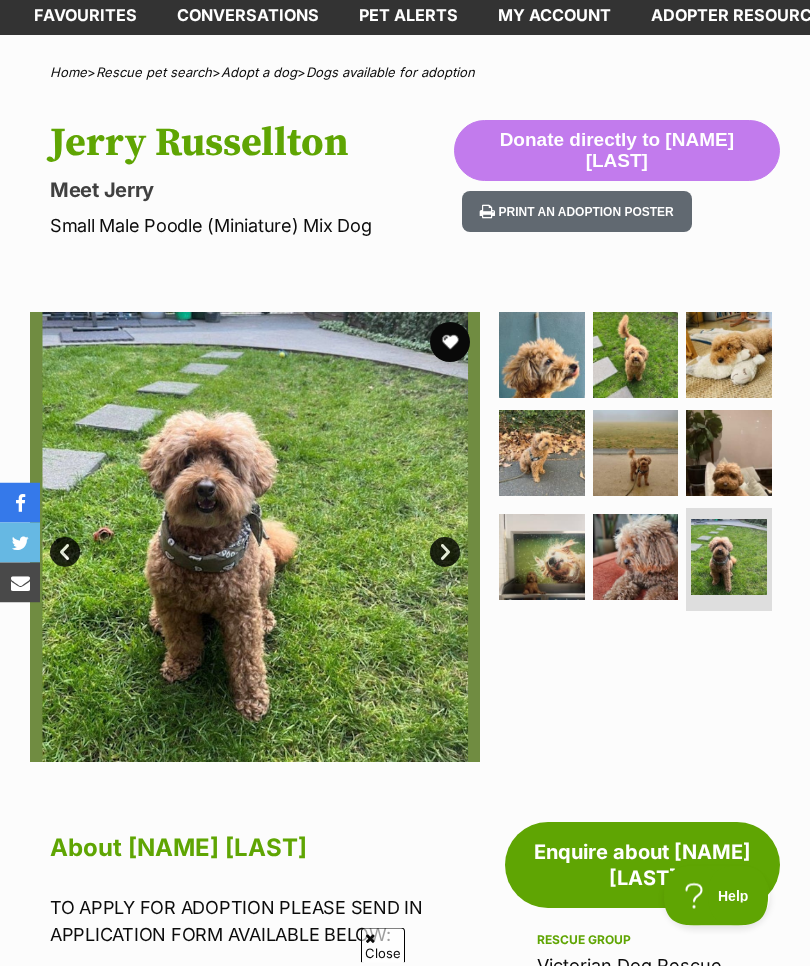 scroll, scrollTop: 0, scrollLeft: 0, axis: both 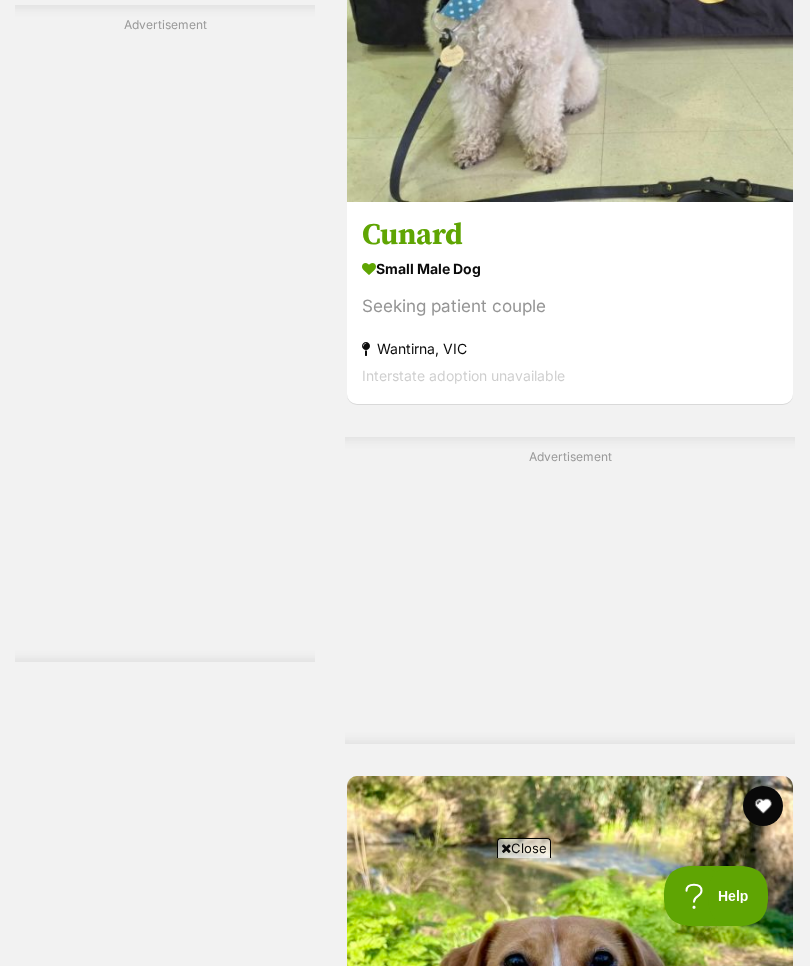 click on "small male Dog" at bounding box center [570, 269] 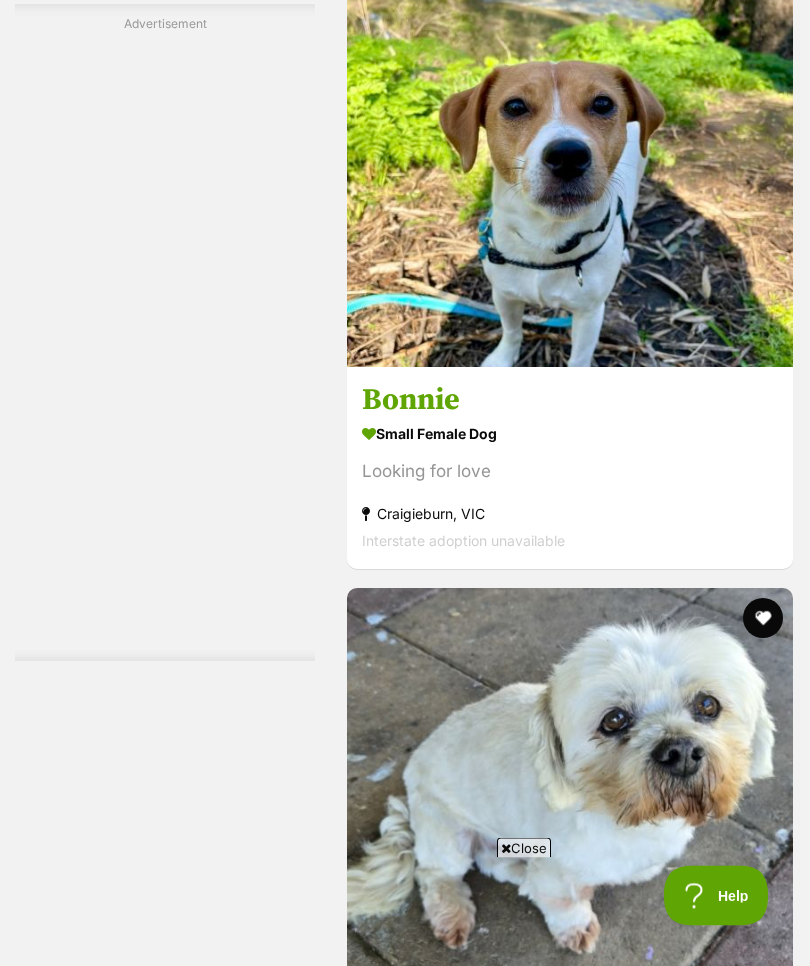 scroll, scrollTop: 5287, scrollLeft: 0, axis: vertical 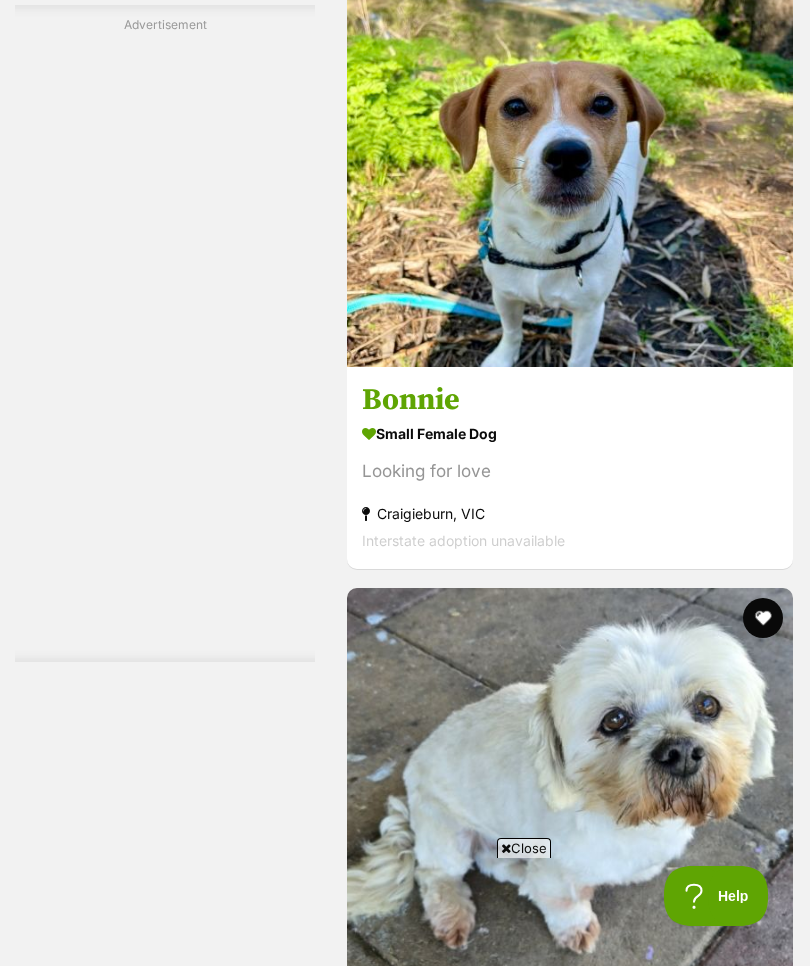 click on "small female Dog" at bounding box center [570, 433] 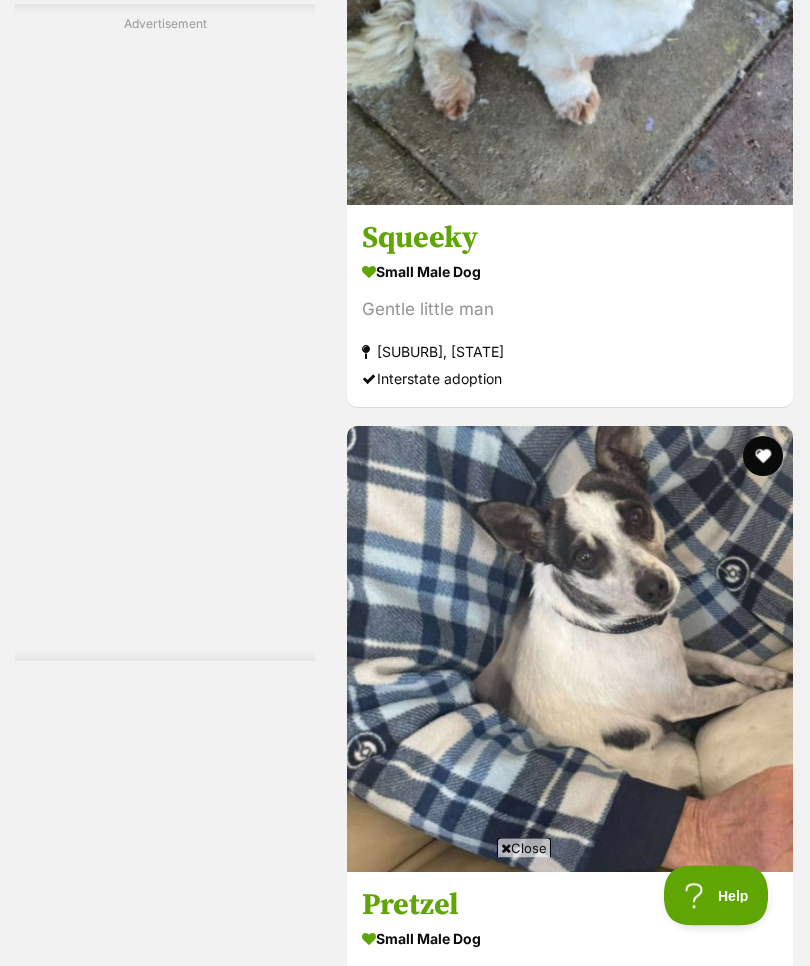 scroll, scrollTop: 6133, scrollLeft: 0, axis: vertical 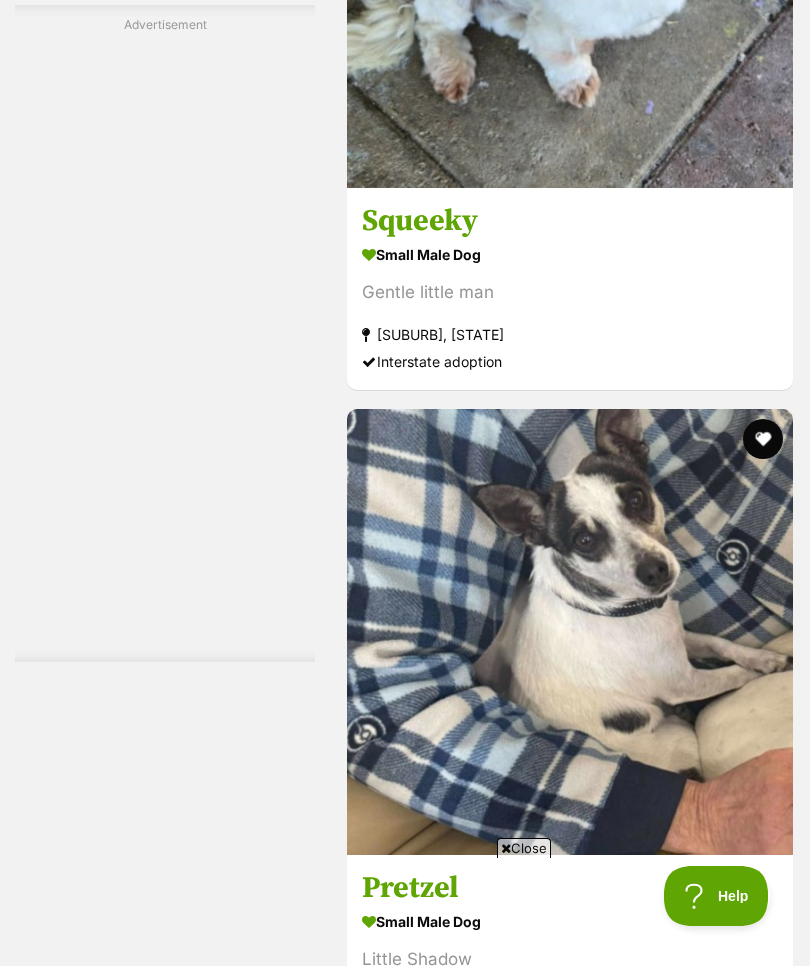 click on "small male Dog" at bounding box center [570, 254] 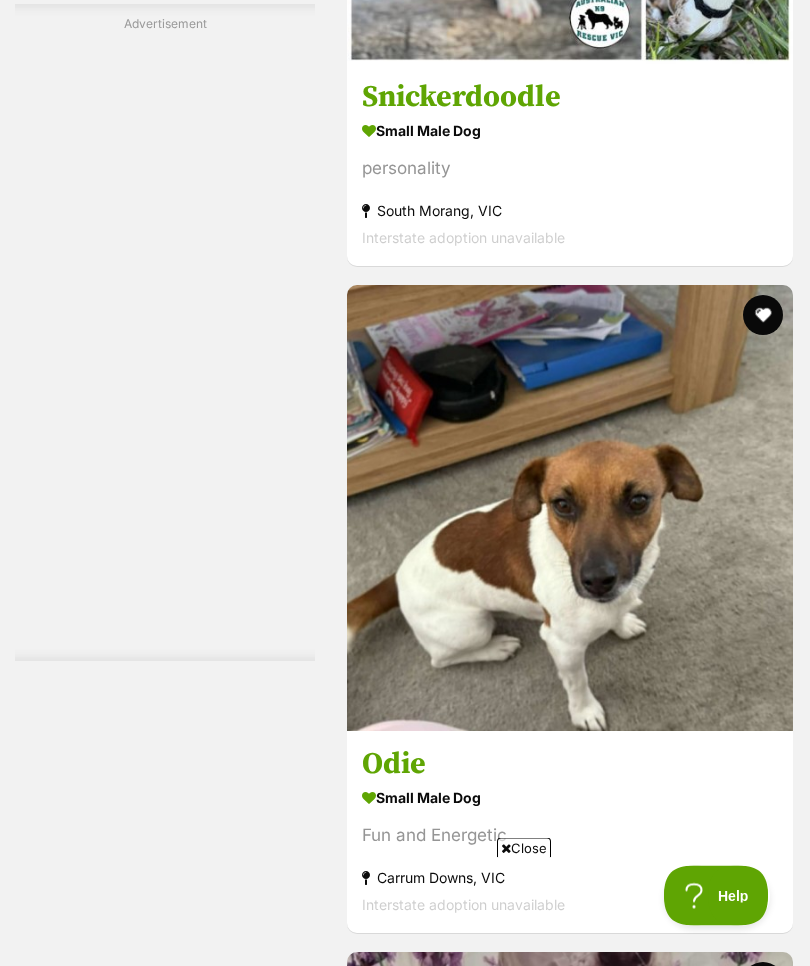 scroll, scrollTop: 11819, scrollLeft: 0, axis: vertical 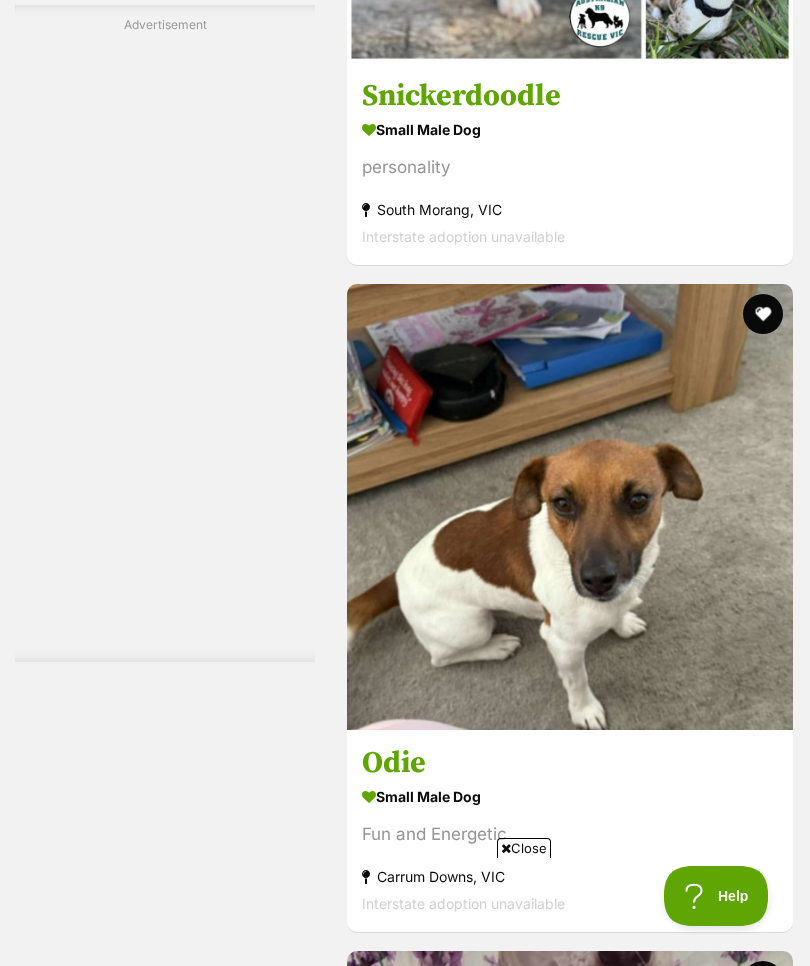 click on "small male Dog
personality
South Morang, VIC
Interstate adoption unavailable" at bounding box center (570, 182) 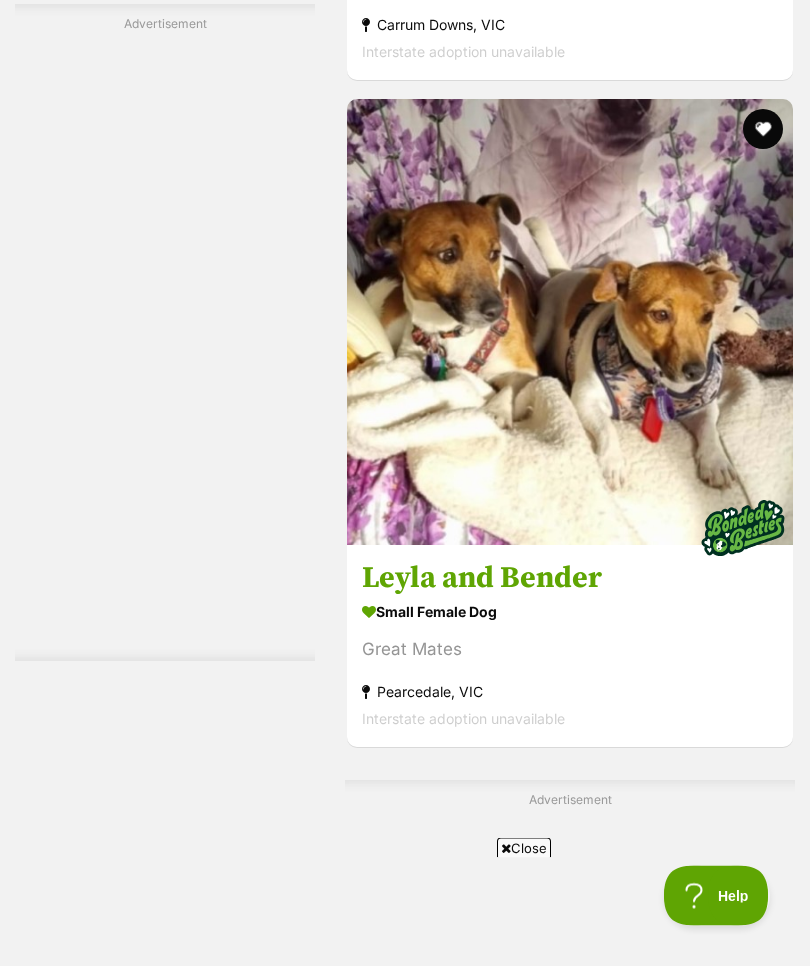 scroll, scrollTop: 12671, scrollLeft: 0, axis: vertical 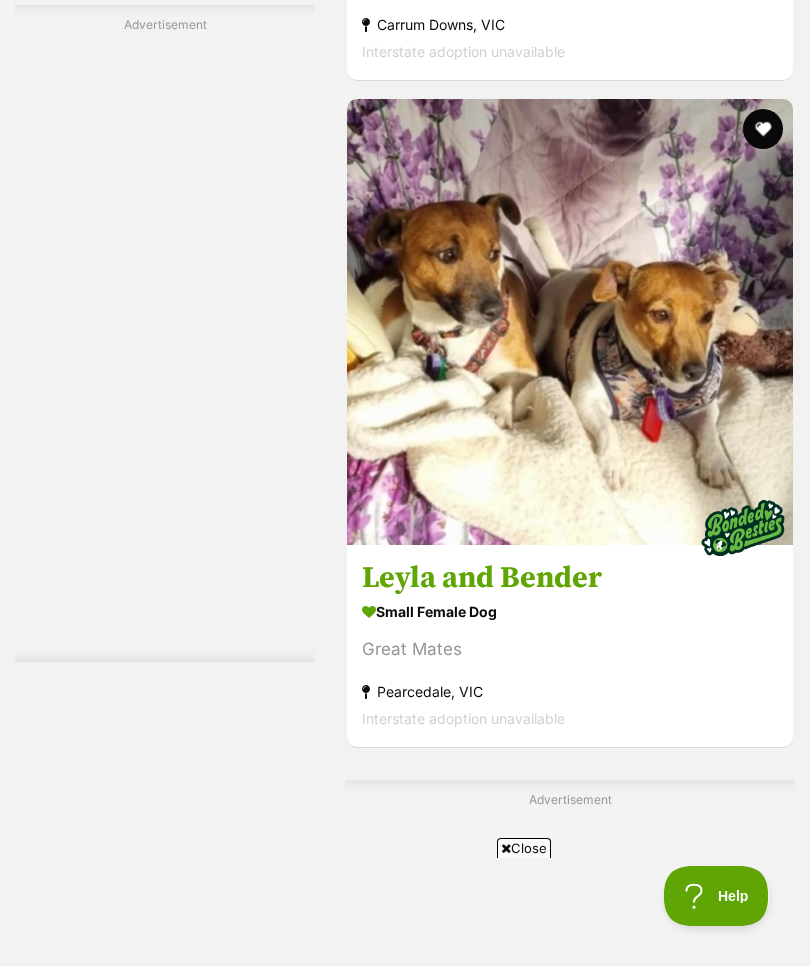 click on "small male Dog" at bounding box center (570, -56) 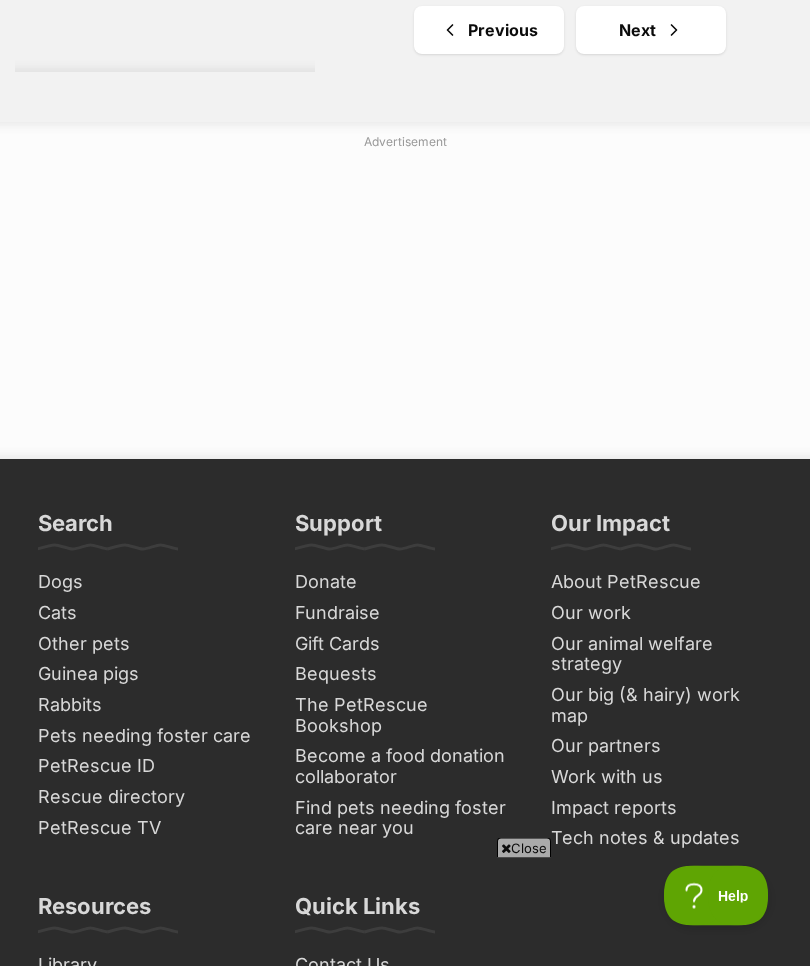 scroll, scrollTop: 15390, scrollLeft: 0, axis: vertical 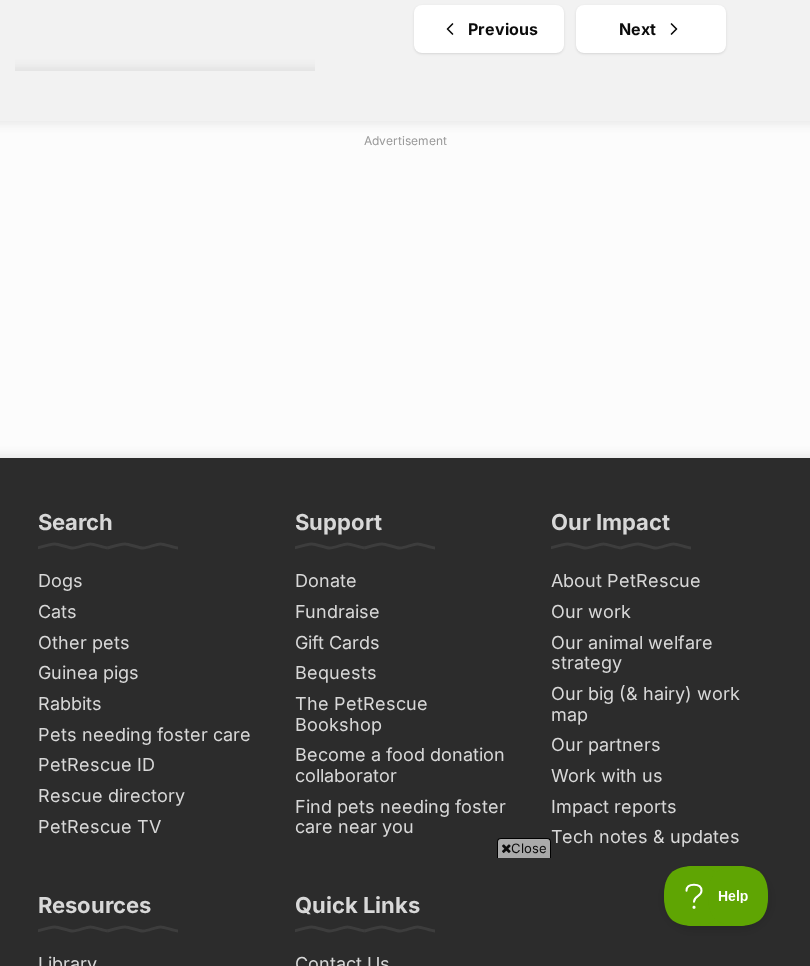 click on "Next" at bounding box center [651, 29] 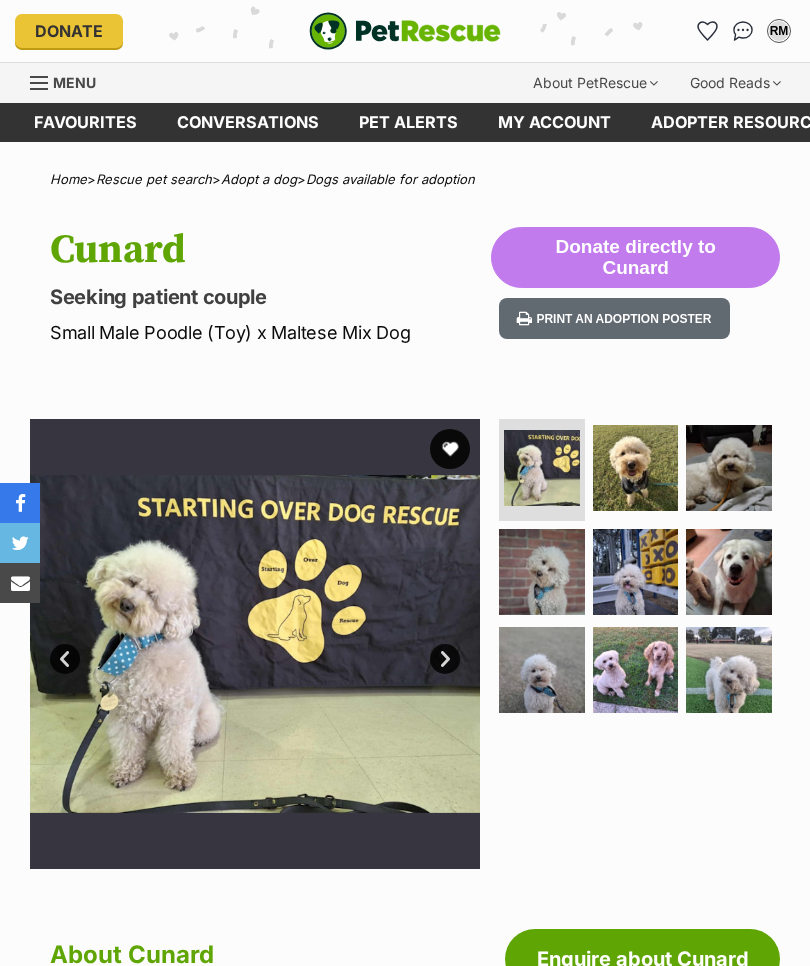 scroll, scrollTop: 0, scrollLeft: 0, axis: both 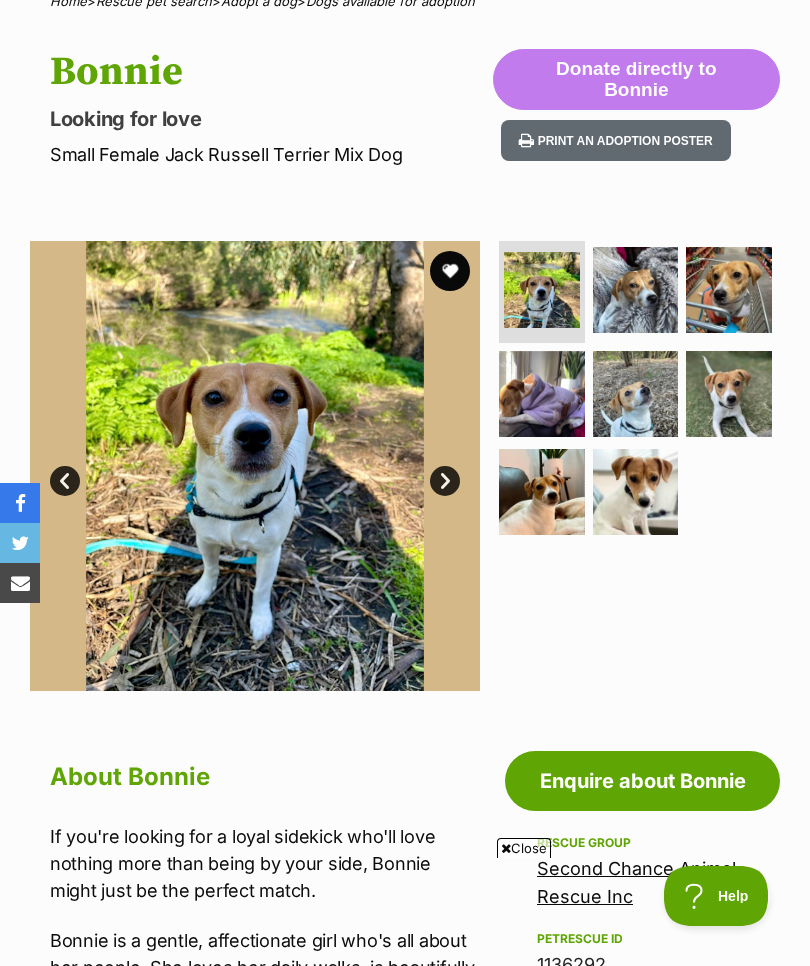 click at bounding box center [636, 290] 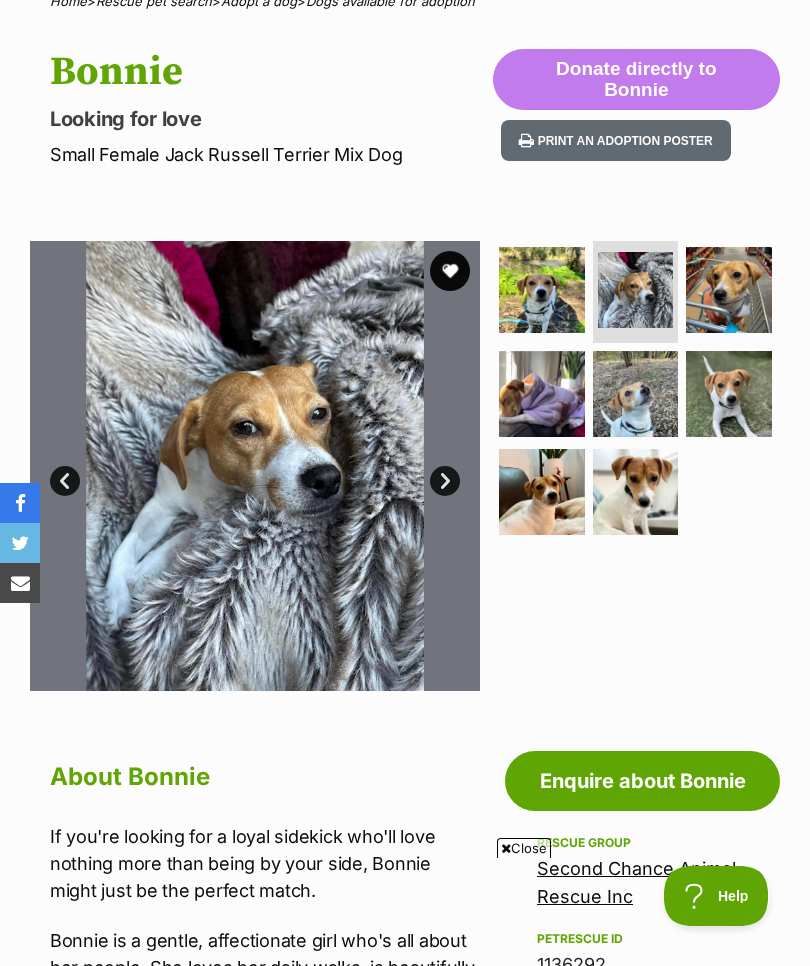 click at bounding box center (729, 290) 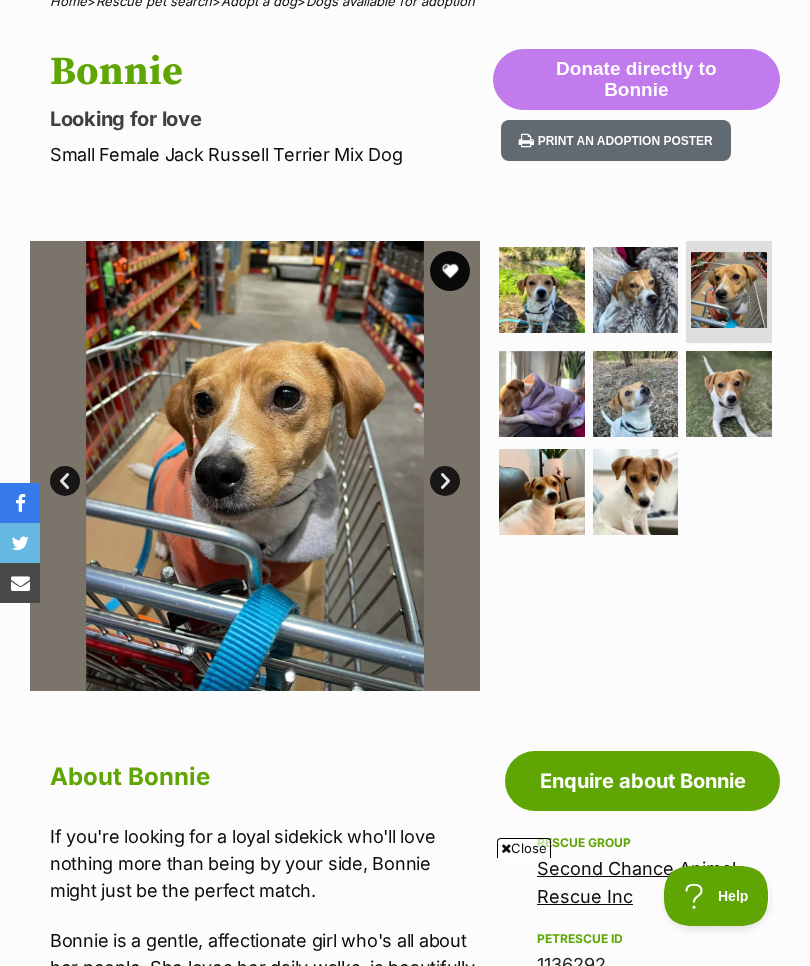 click at bounding box center (542, 394) 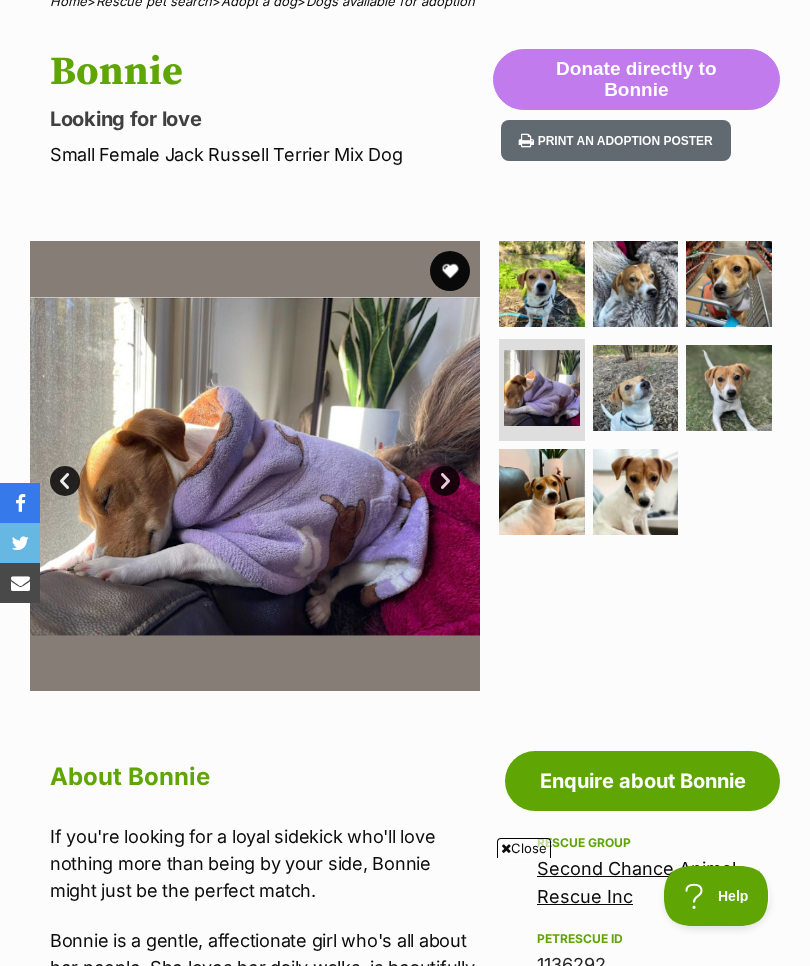 click at bounding box center [636, 388] 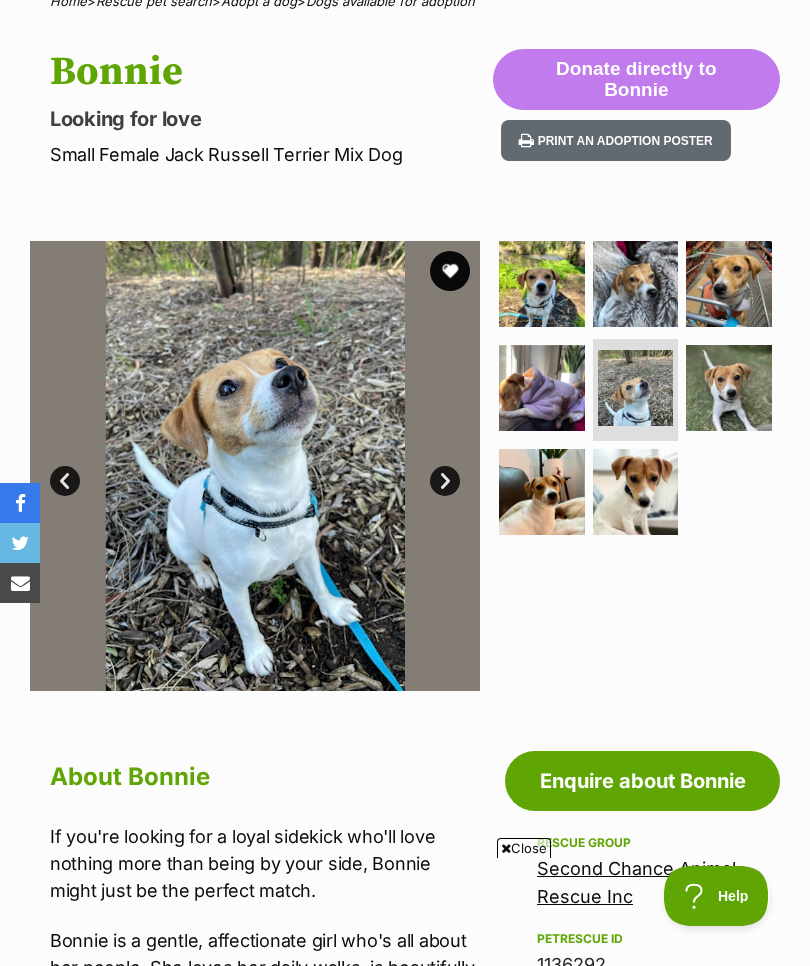 click at bounding box center (729, 388) 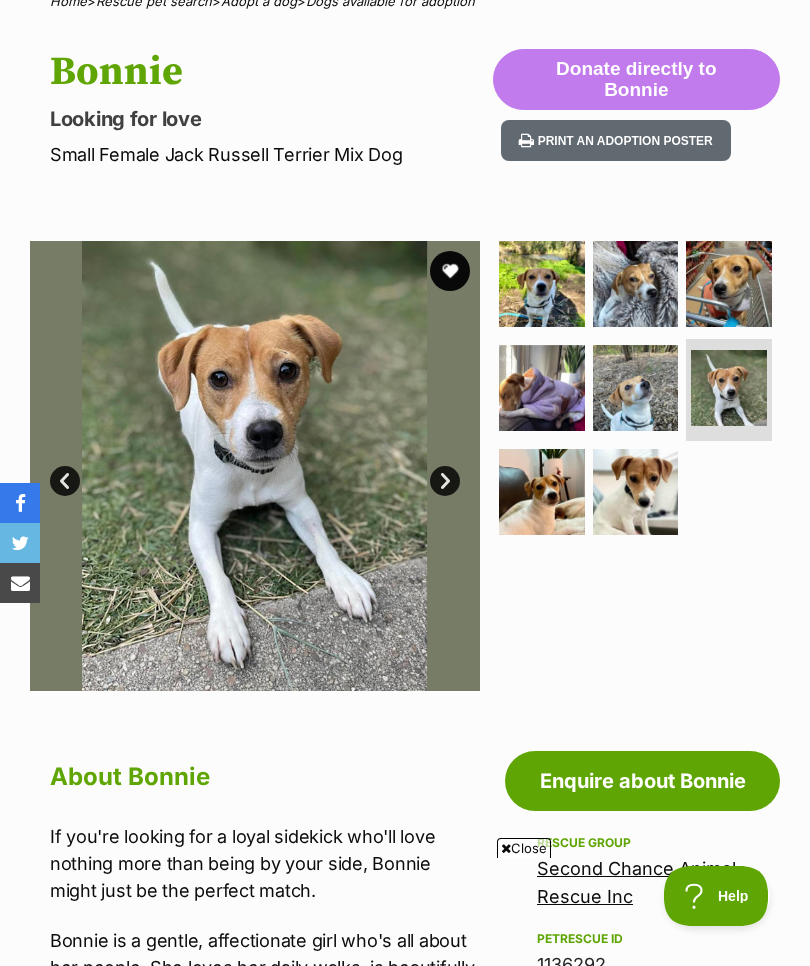 click at bounding box center [542, 492] 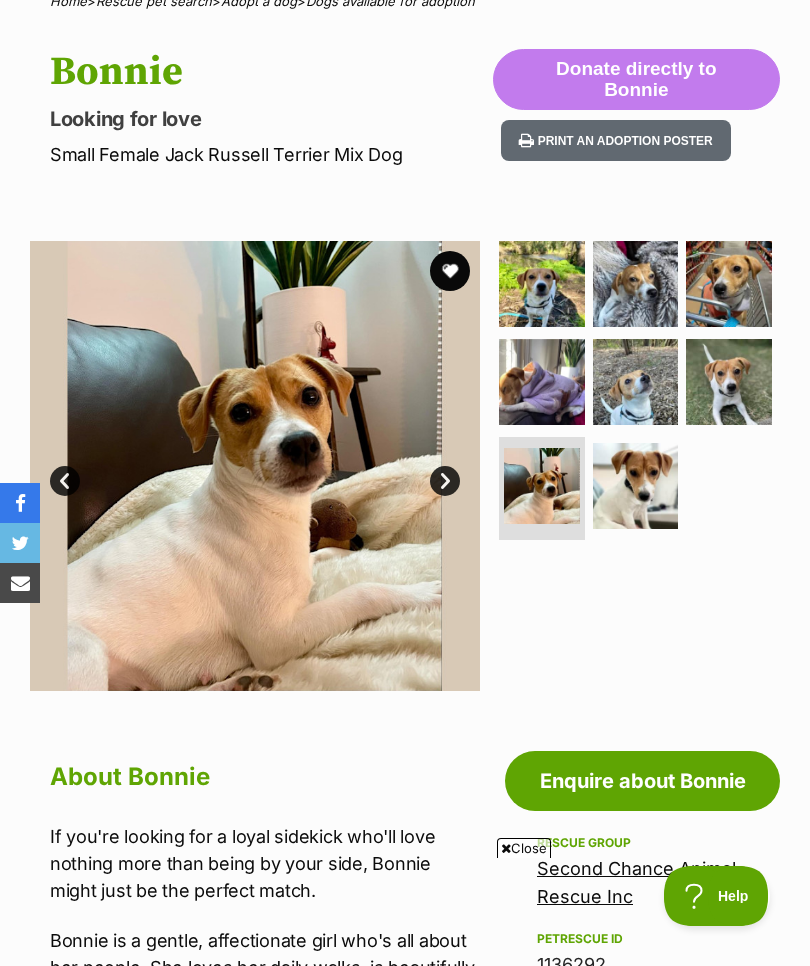 click at bounding box center [636, 486] 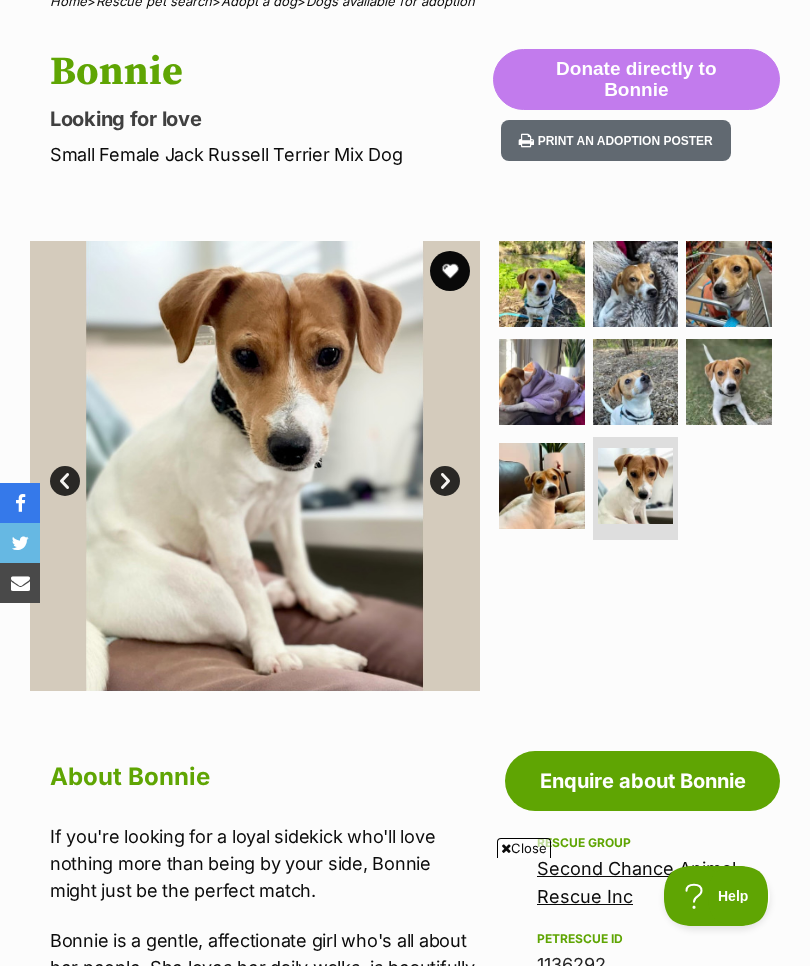 click on "Print an adoption poster" at bounding box center (616, 140) 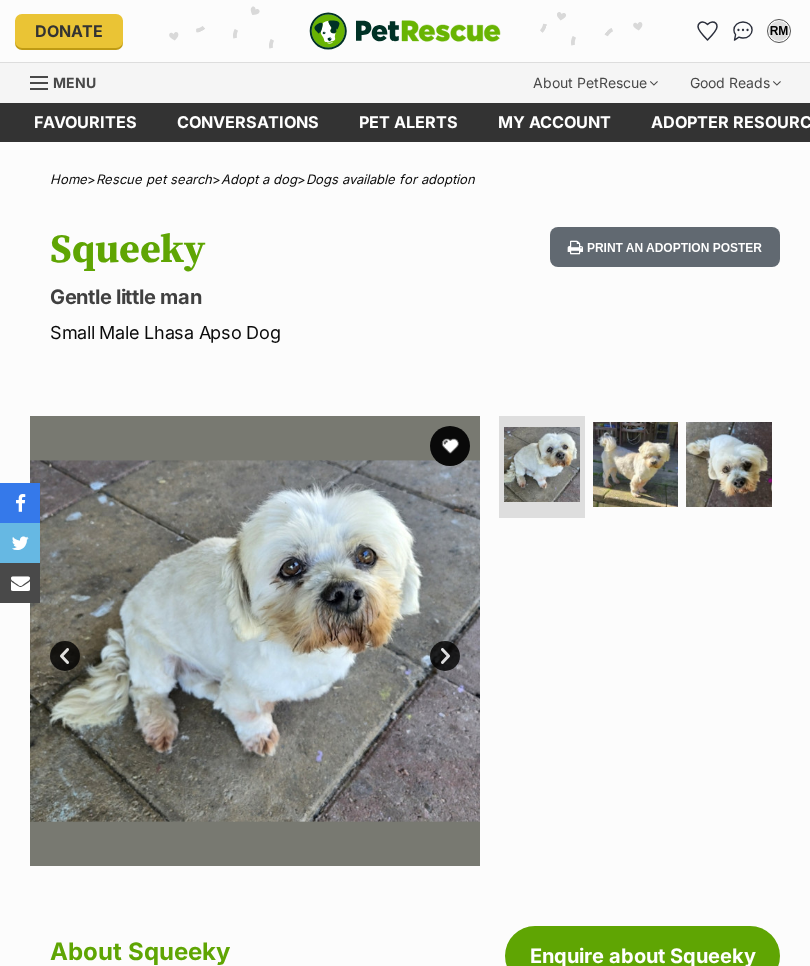 scroll, scrollTop: 0, scrollLeft: 0, axis: both 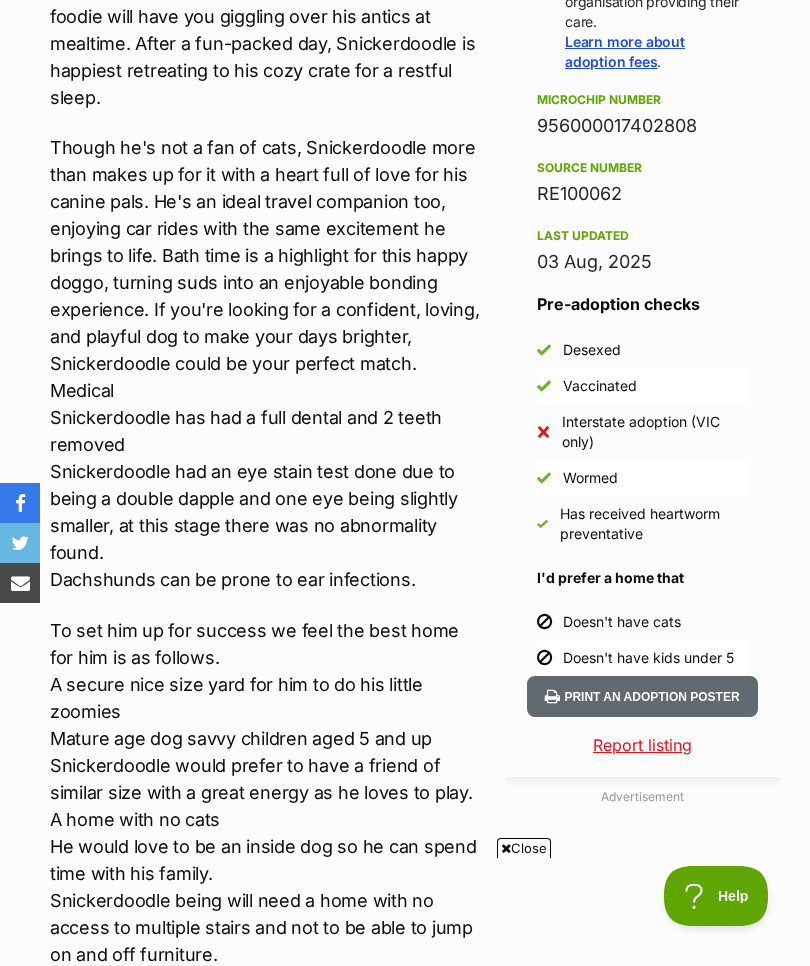 click on "Print an adoption poster" at bounding box center (642, 696) 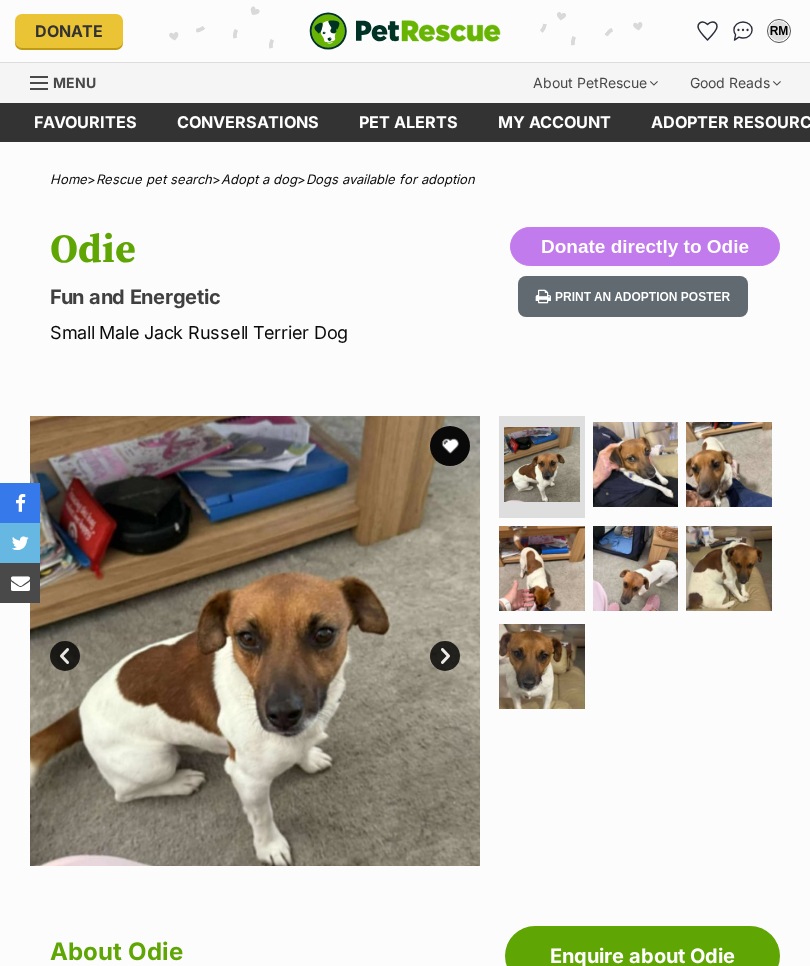scroll, scrollTop: 0, scrollLeft: 0, axis: both 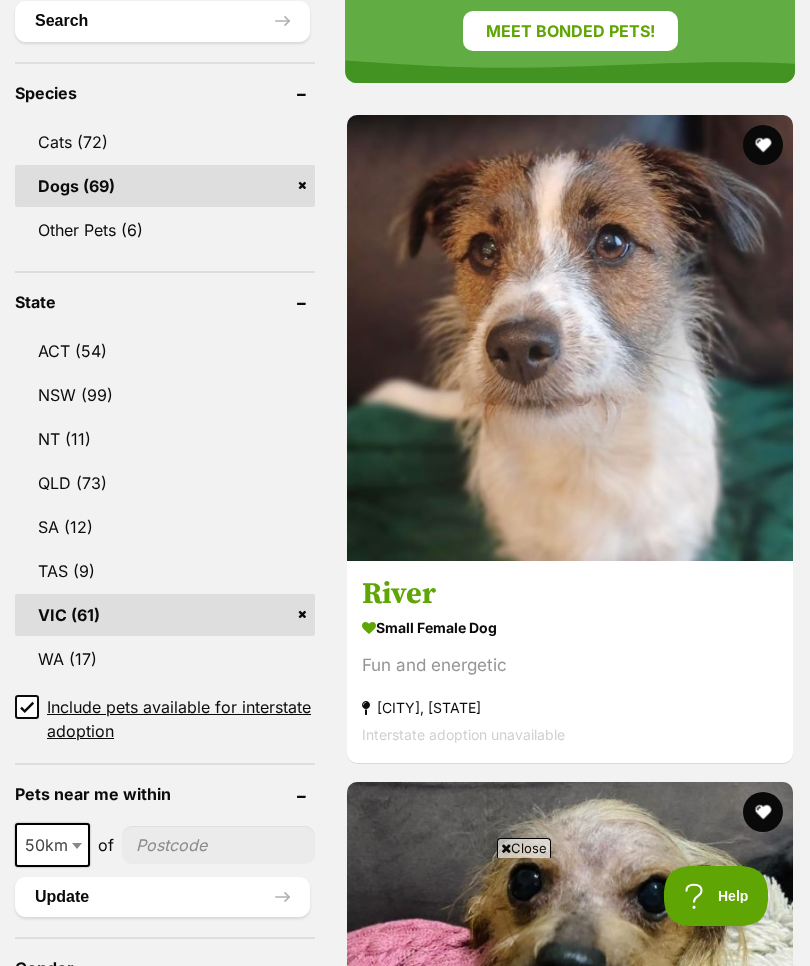 click on "small female Dog" at bounding box center (570, 627) 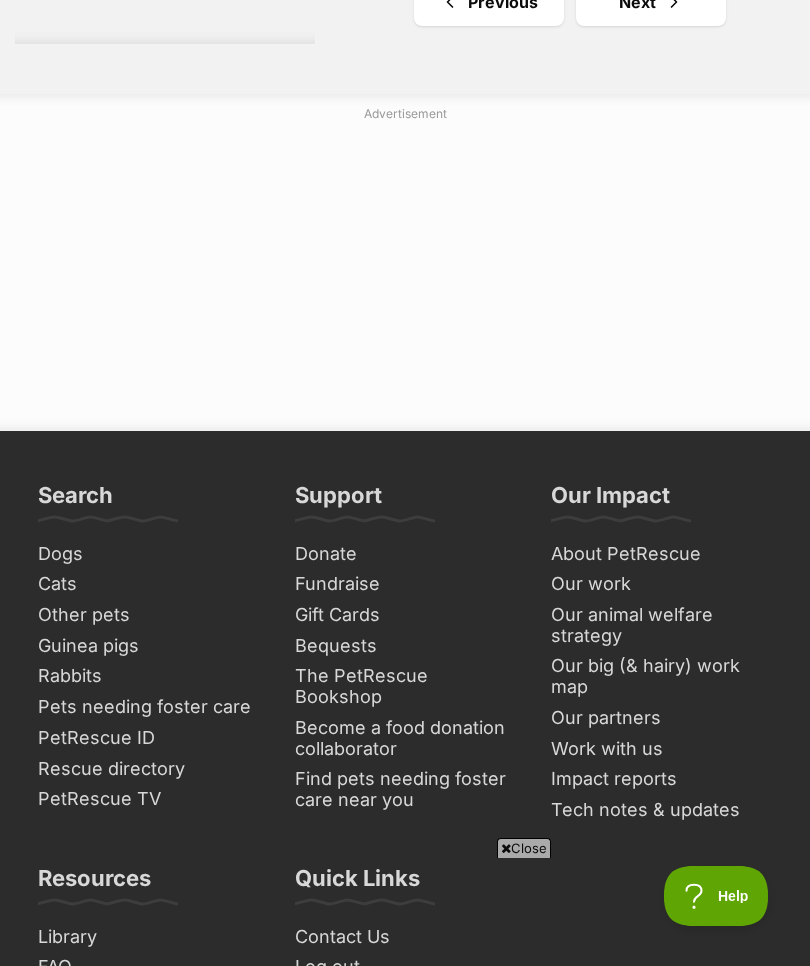 scroll, scrollTop: 15756, scrollLeft: 0, axis: vertical 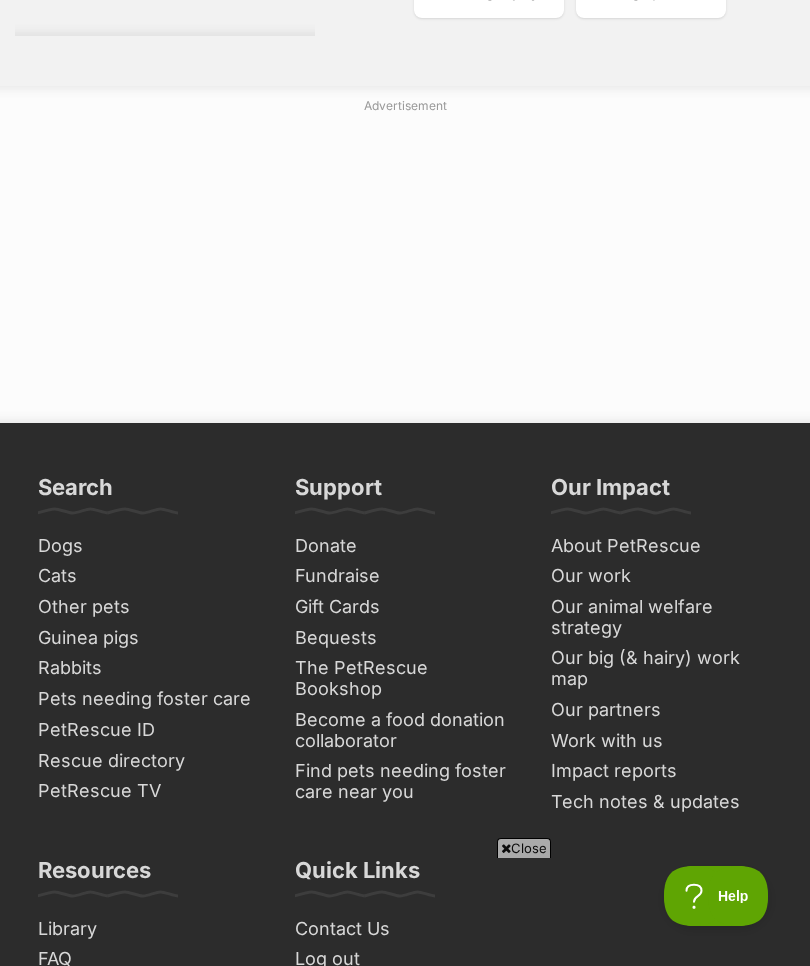 click on "small female Dog" at bounding box center (570, -186) 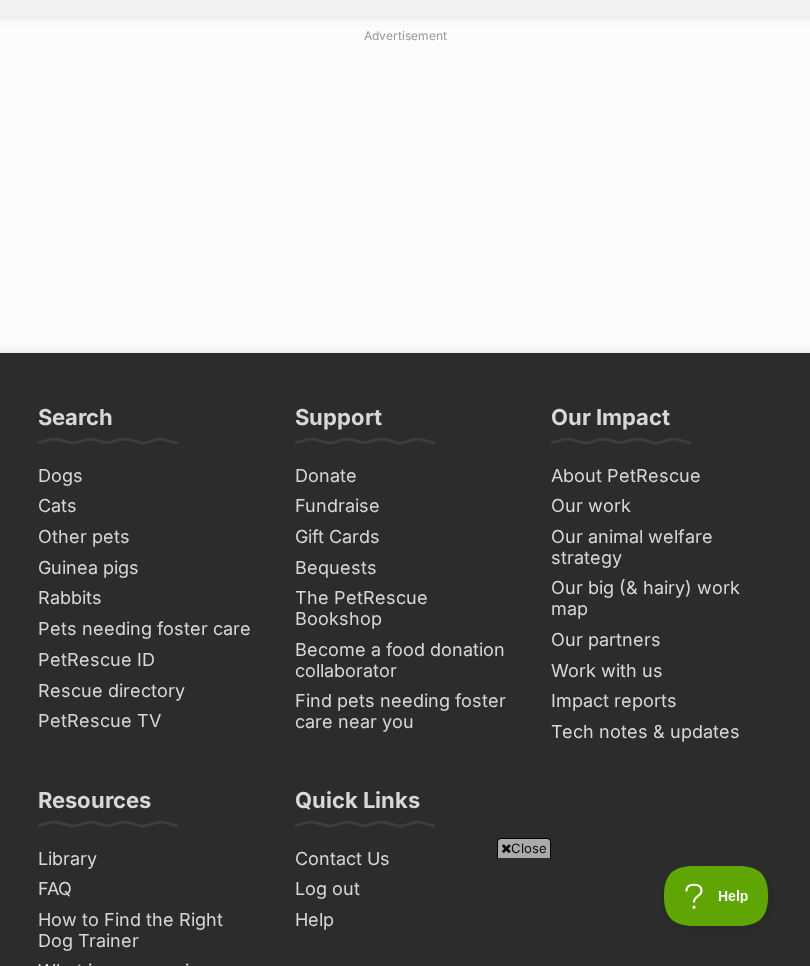 click on "Next" at bounding box center [651, -76] 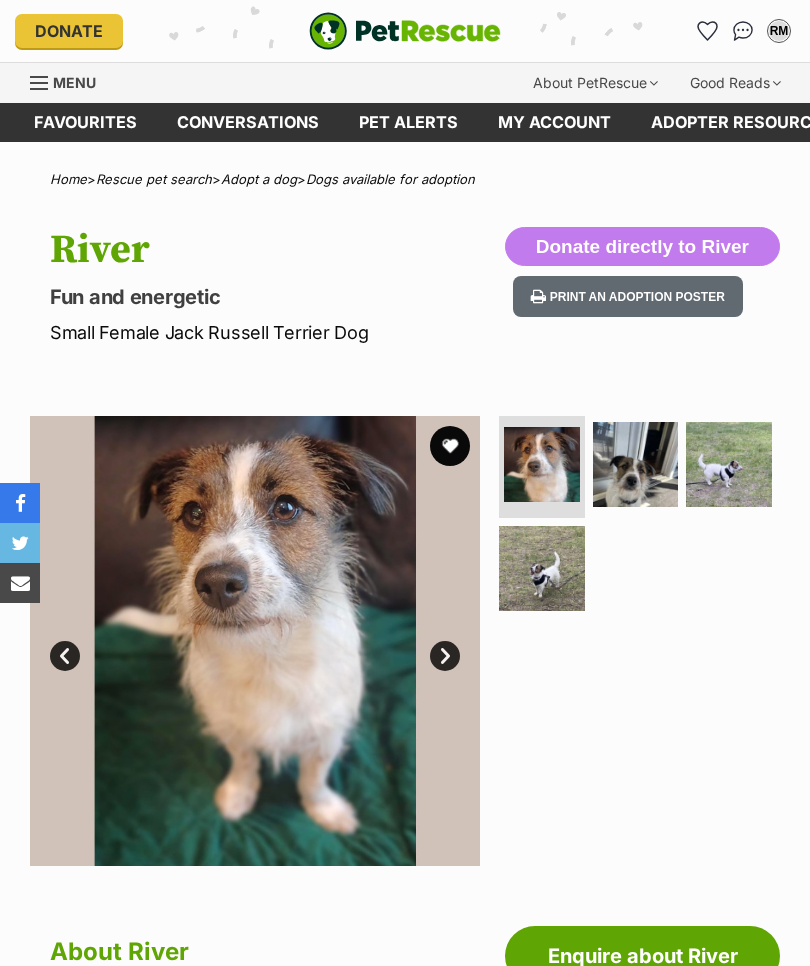 scroll, scrollTop: 0, scrollLeft: 0, axis: both 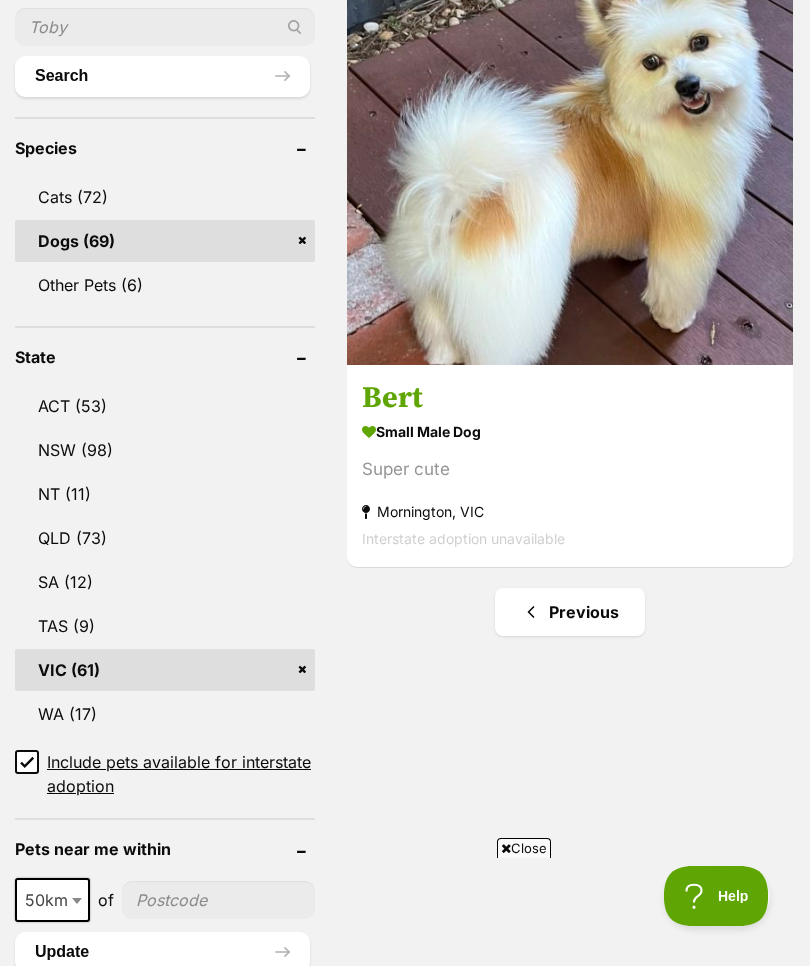 click on "small male Dog
Super cute
Mornington, VIC
Interstate adoption unavailable" at bounding box center (570, 485) 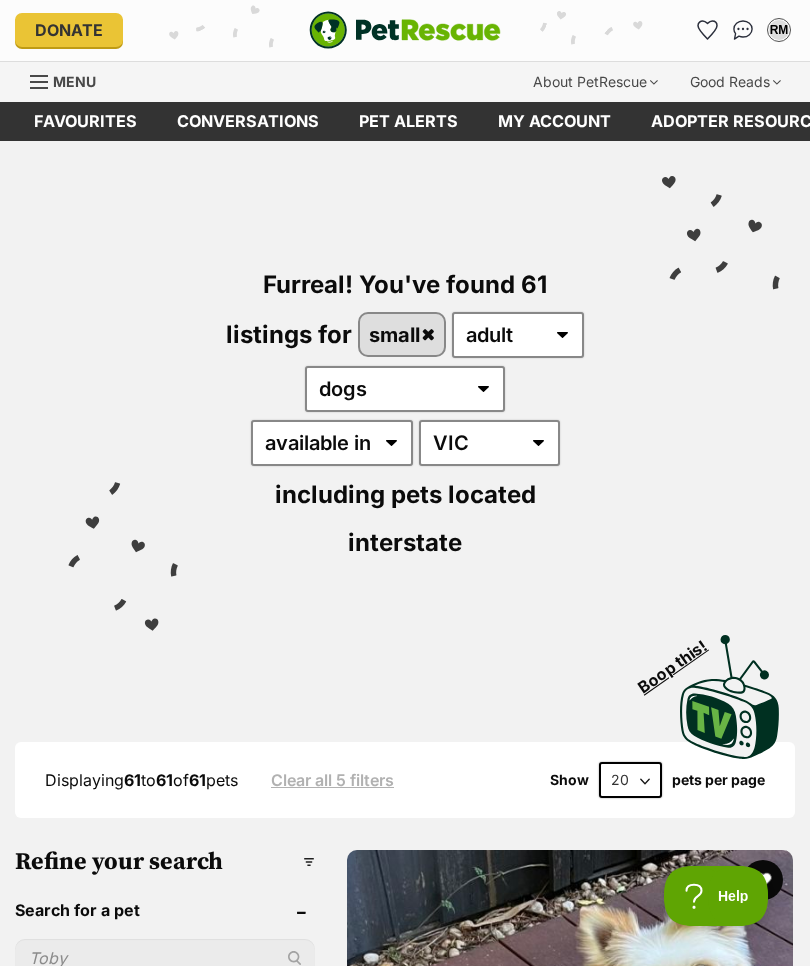 scroll, scrollTop: 0, scrollLeft: 0, axis: both 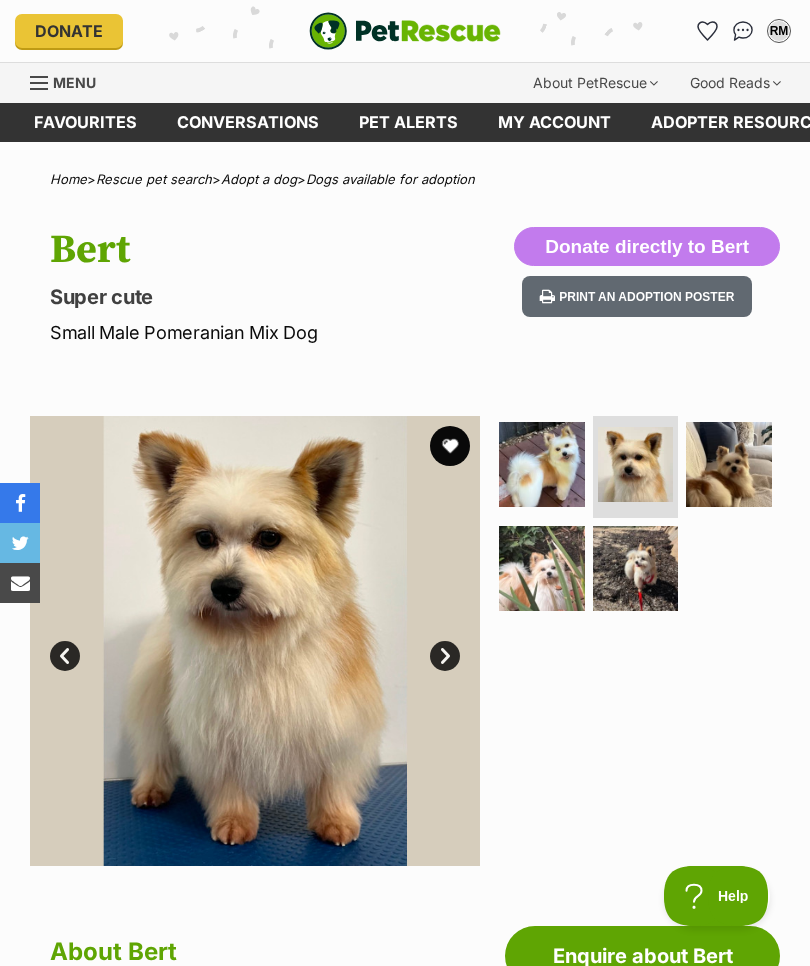 click at bounding box center (729, 465) 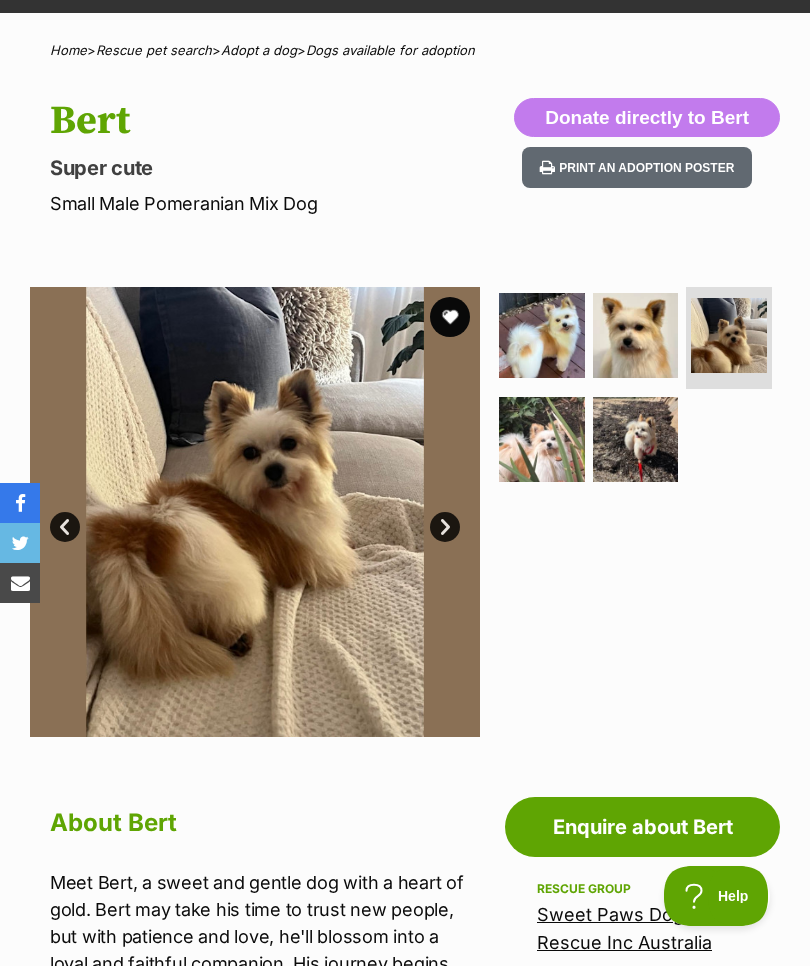 scroll, scrollTop: 0, scrollLeft: 0, axis: both 